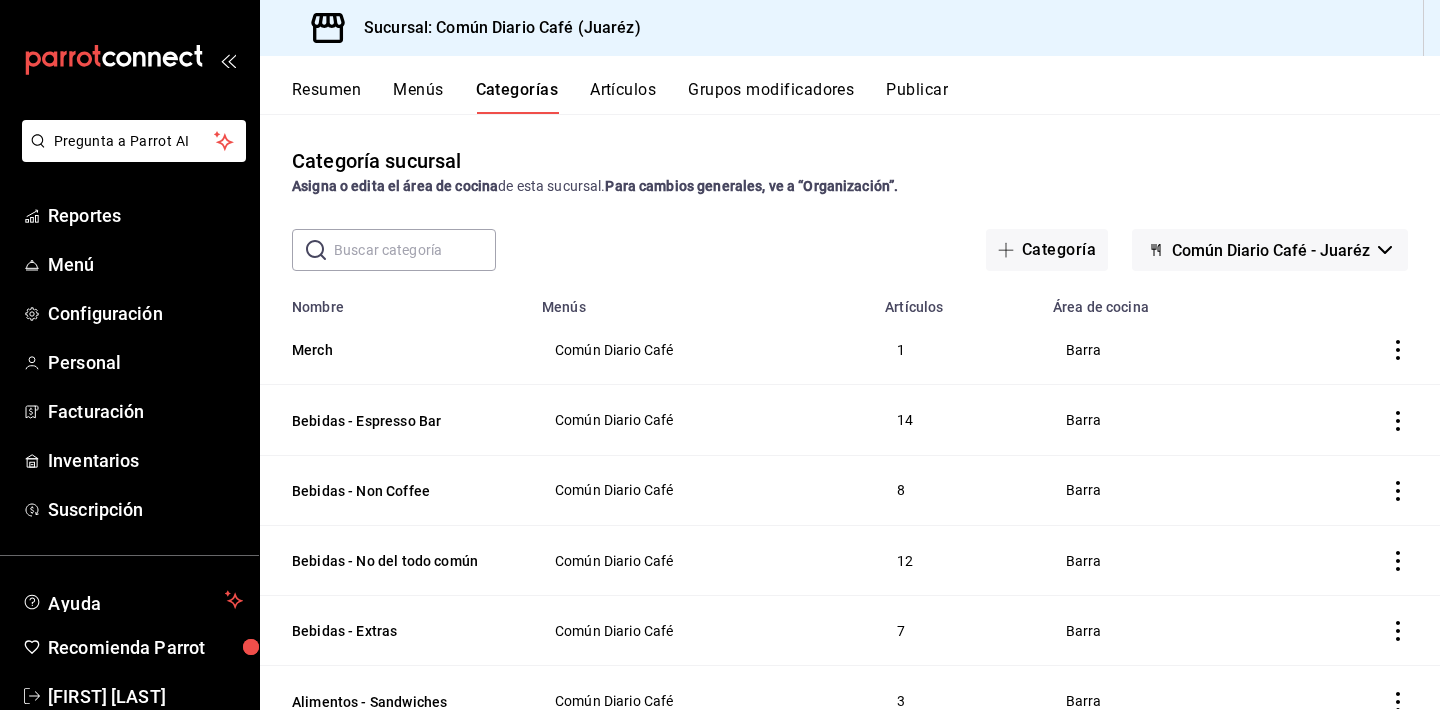 scroll, scrollTop: 0, scrollLeft: 0, axis: both 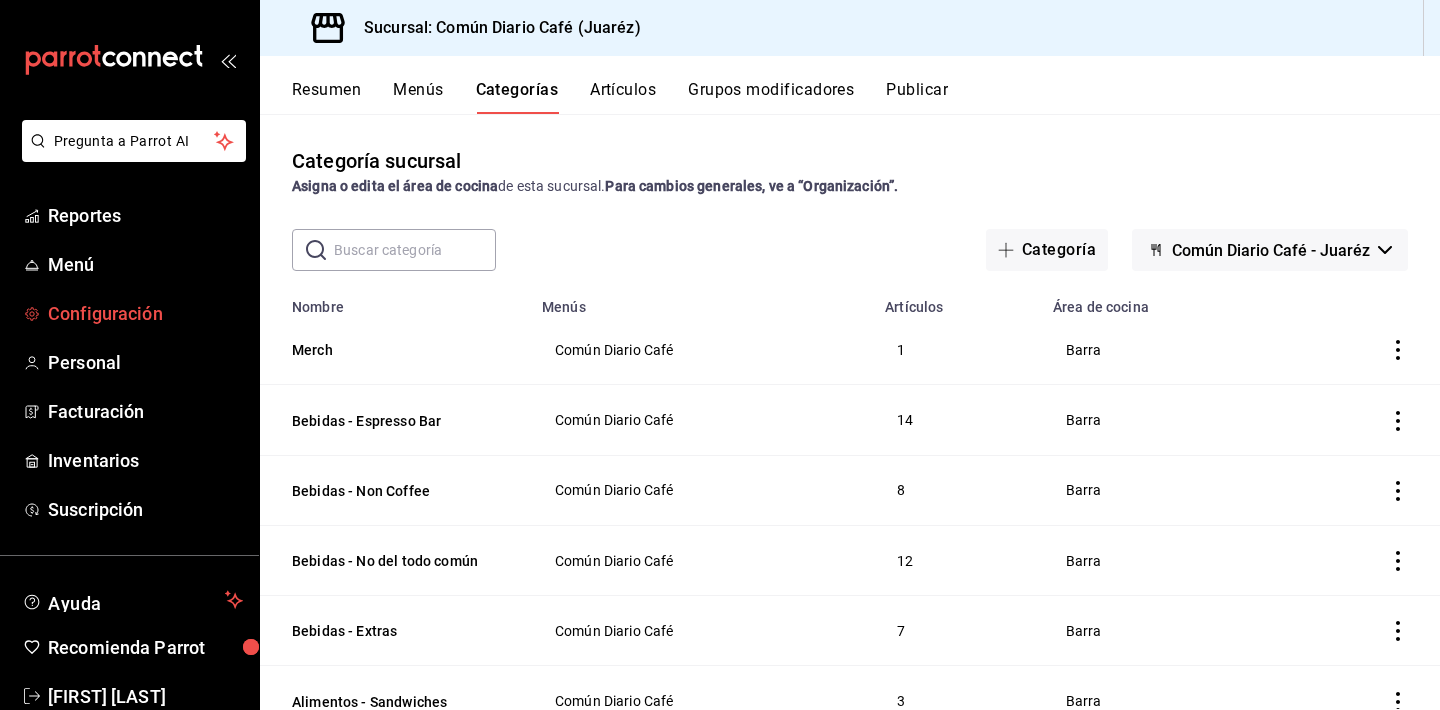 click on "Configuración" at bounding box center [145, 313] 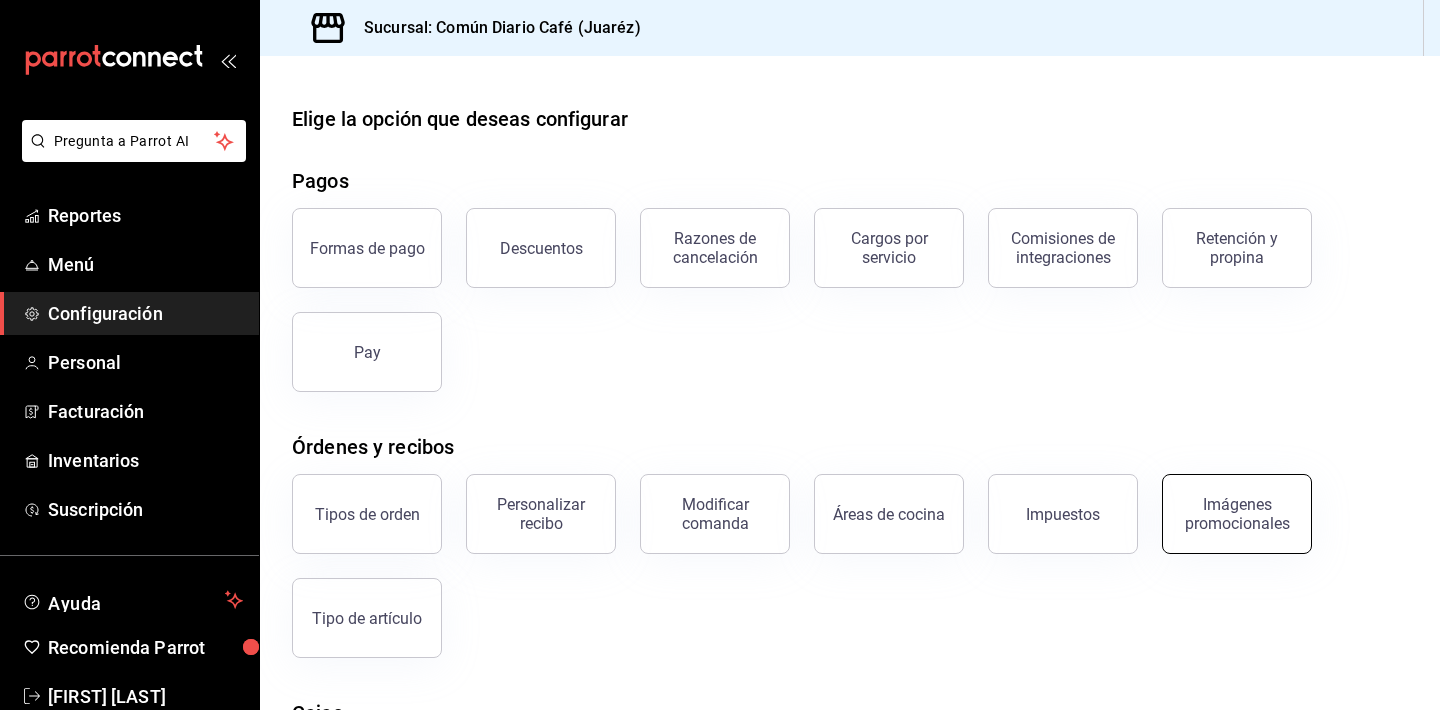 click on "Imágenes promocionales" at bounding box center [1237, 514] 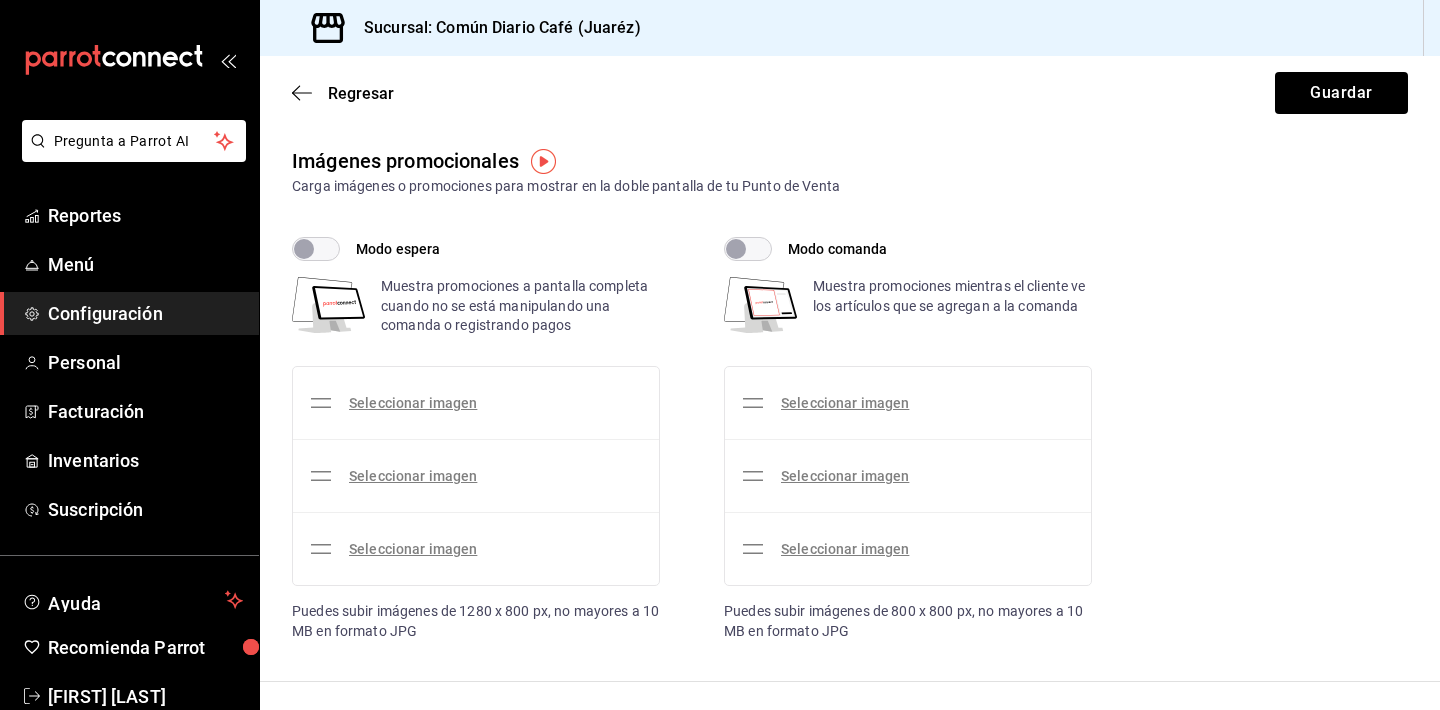 click on "Seleccionar imagen" at bounding box center [397, 403] 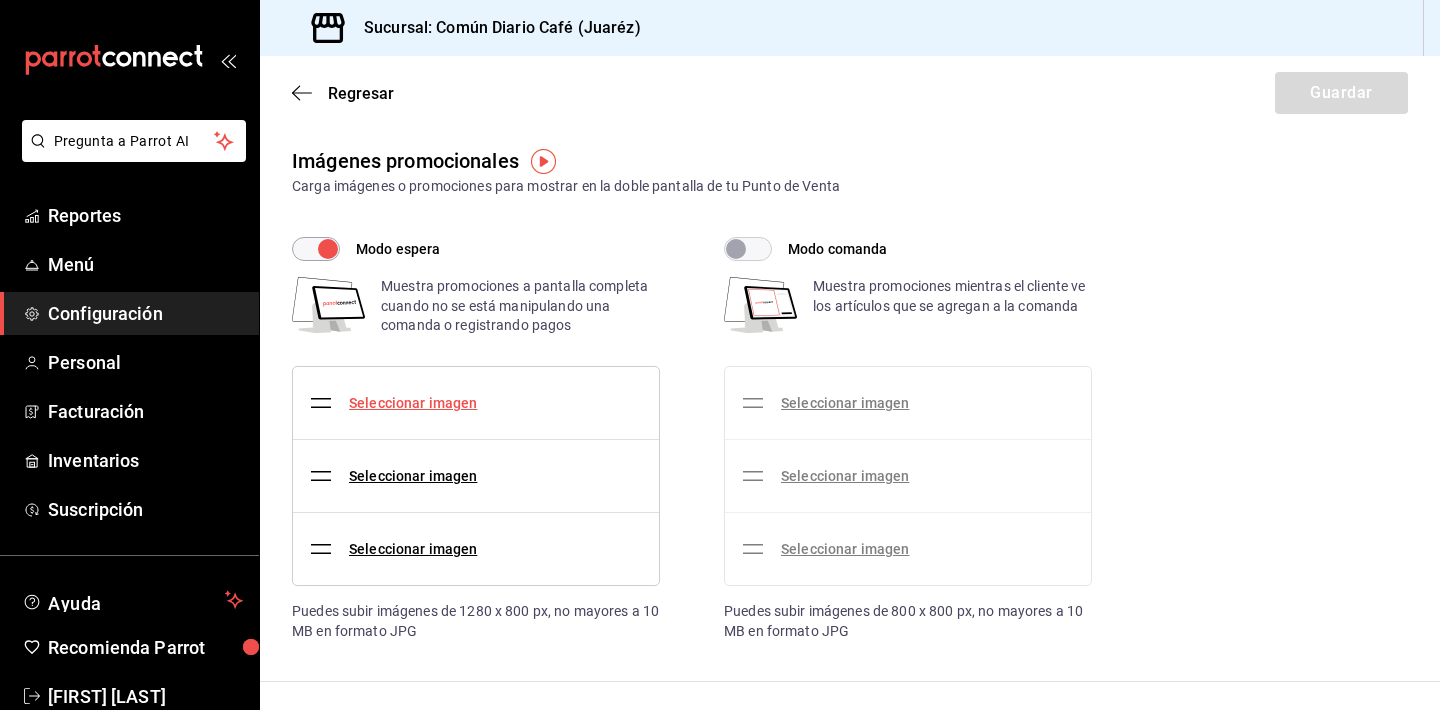 click on "Seleccionar imagen" at bounding box center (413, 403) 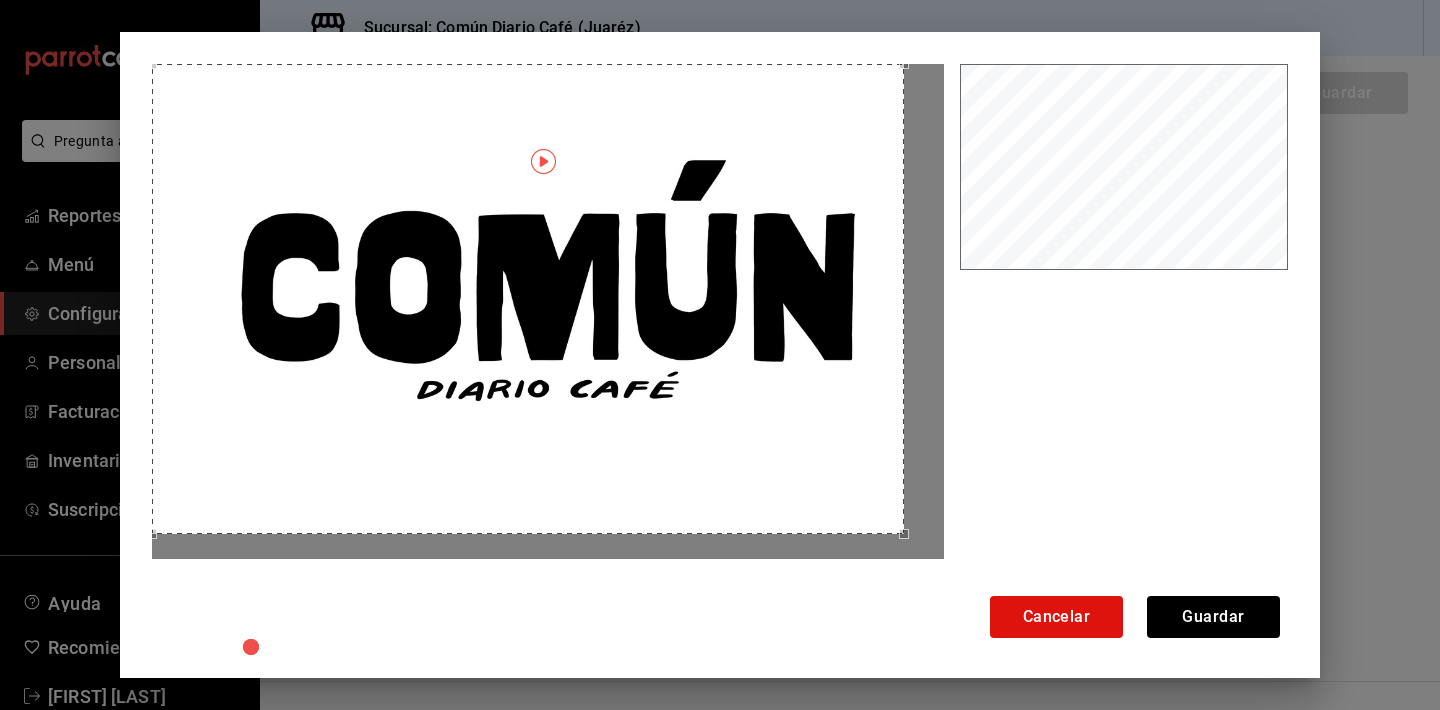 click on "Cancelar Guardar" at bounding box center (720, 355) 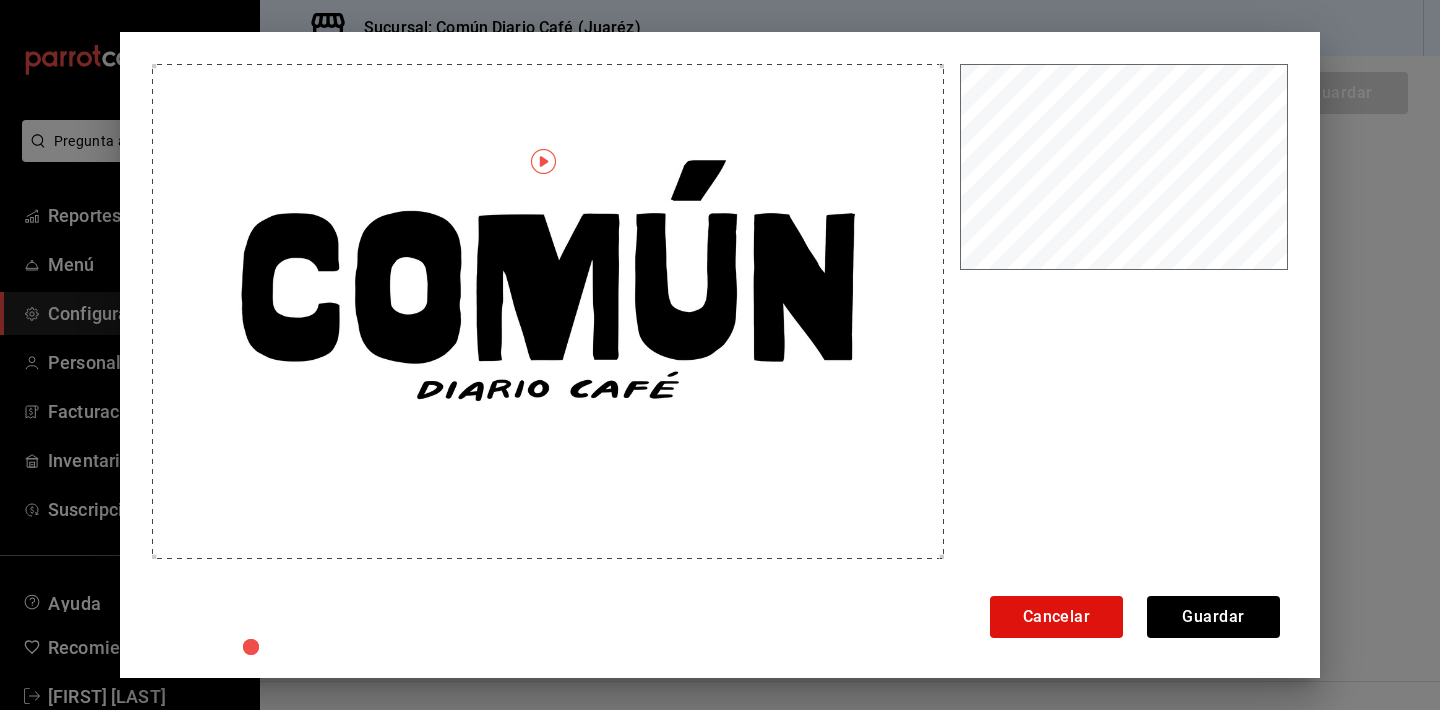 click on "Cancelar Guardar" at bounding box center [720, 355] 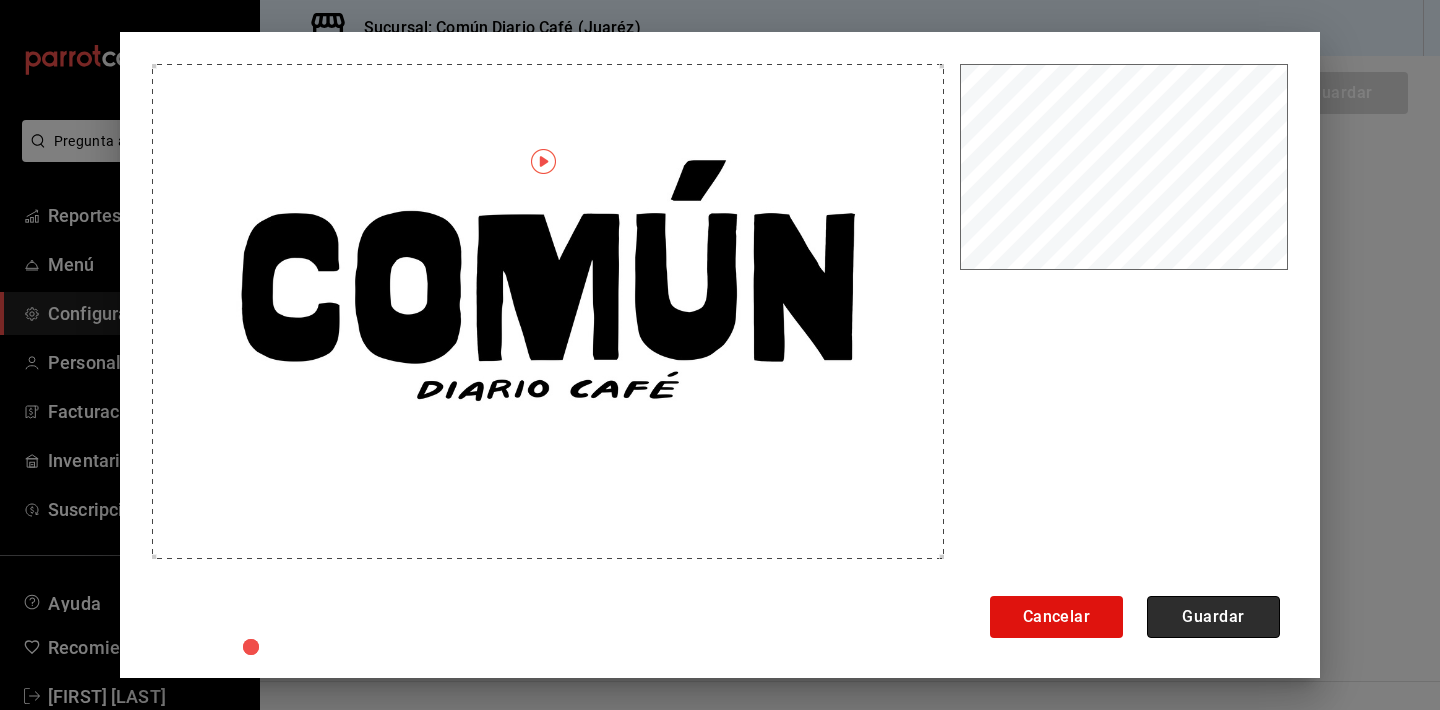 click on "Guardar" at bounding box center (1213, 617) 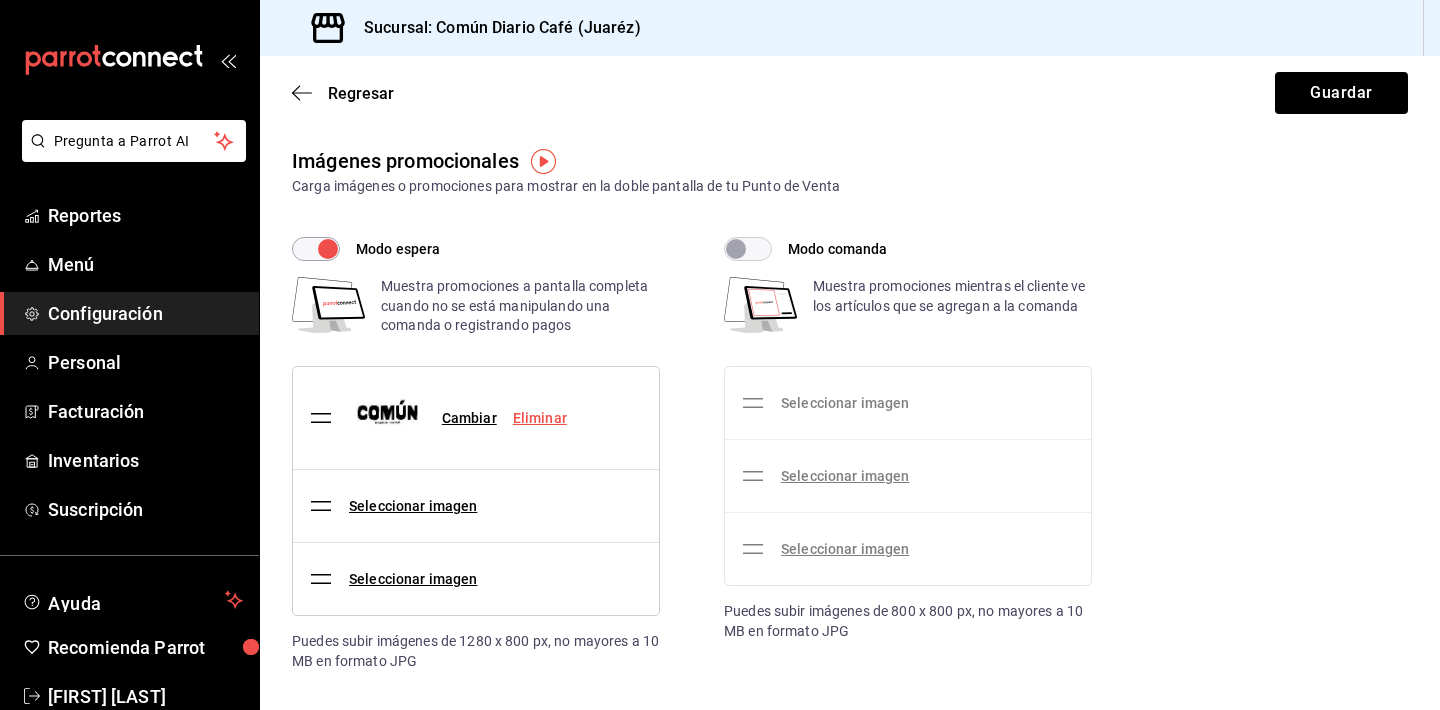 click on "Seleccionar imagen" at bounding box center (845, 403) 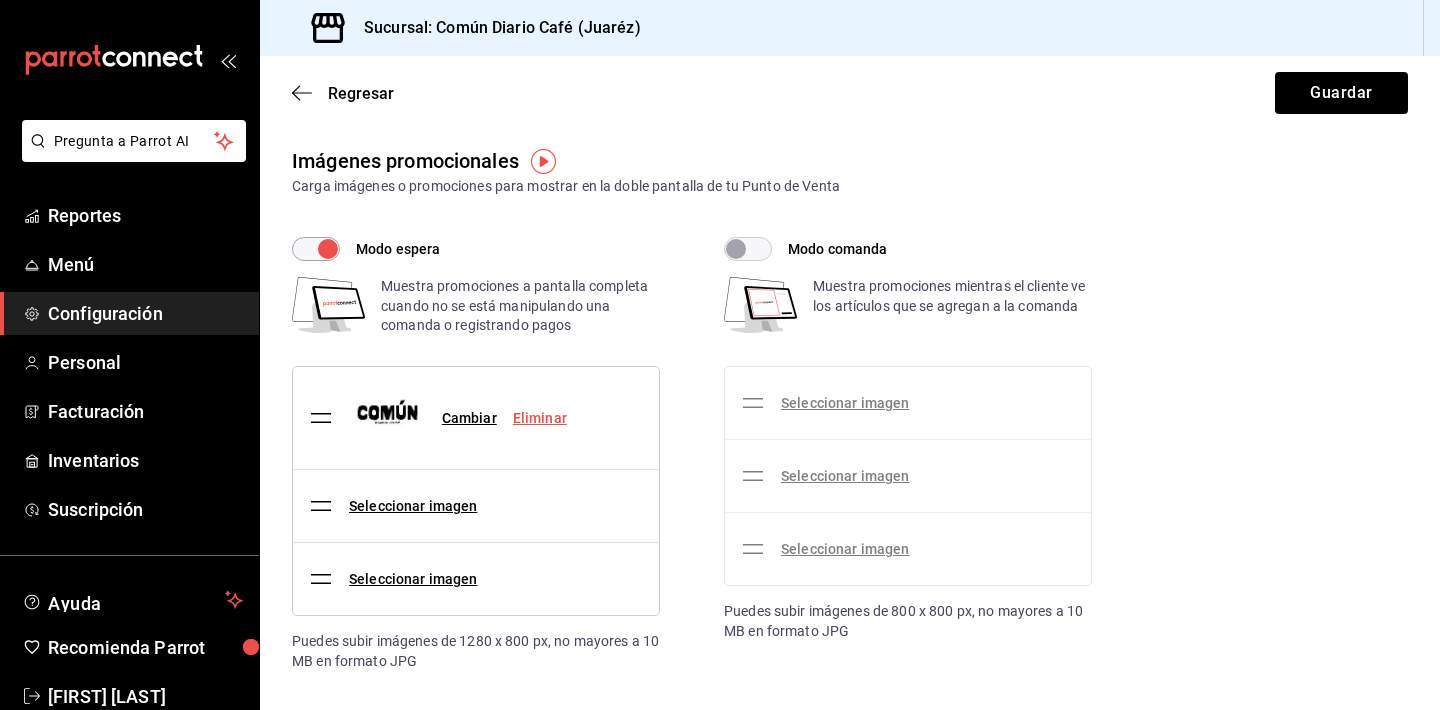 click on "Modo comanda" at bounding box center [736, 249] 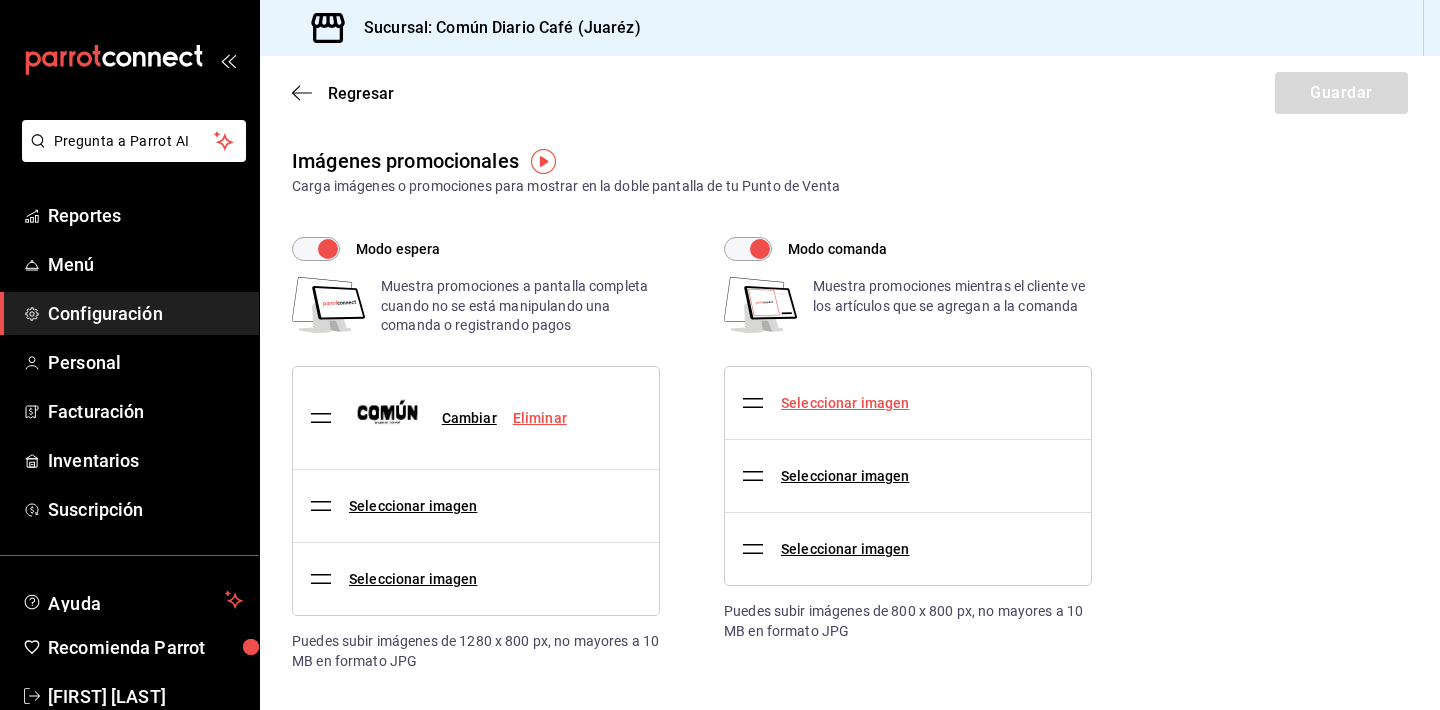 click on "Seleccionar imagen" at bounding box center (845, 403) 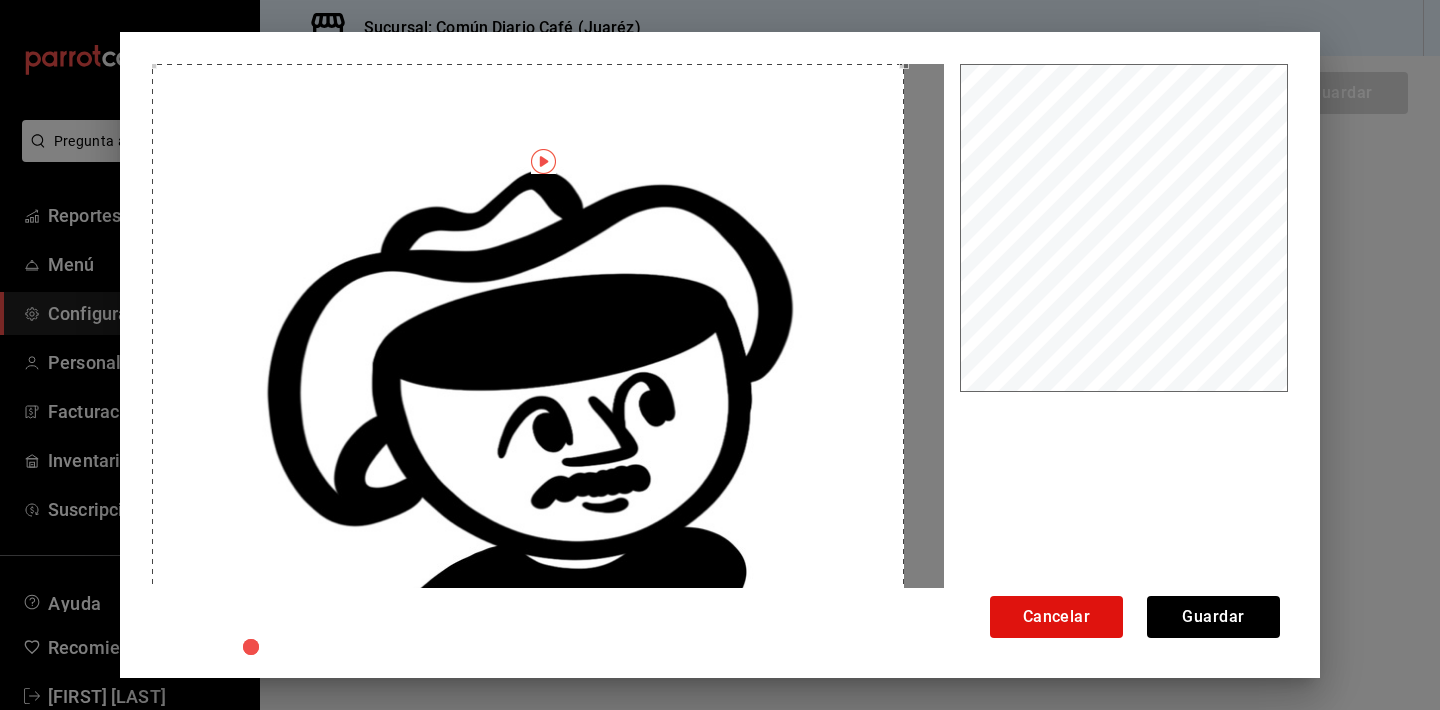 click on "Cancelar Guardar" at bounding box center [720, 355] 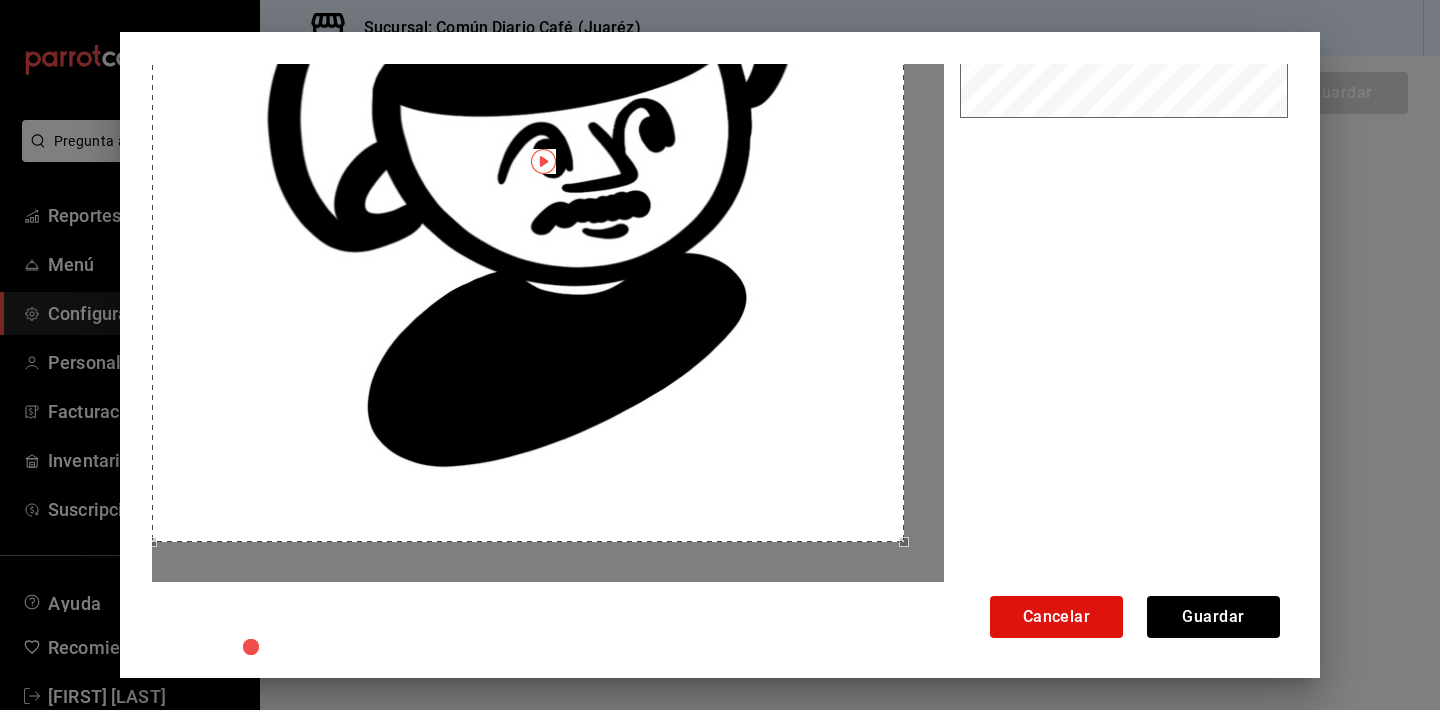 scroll, scrollTop: 274, scrollLeft: 0, axis: vertical 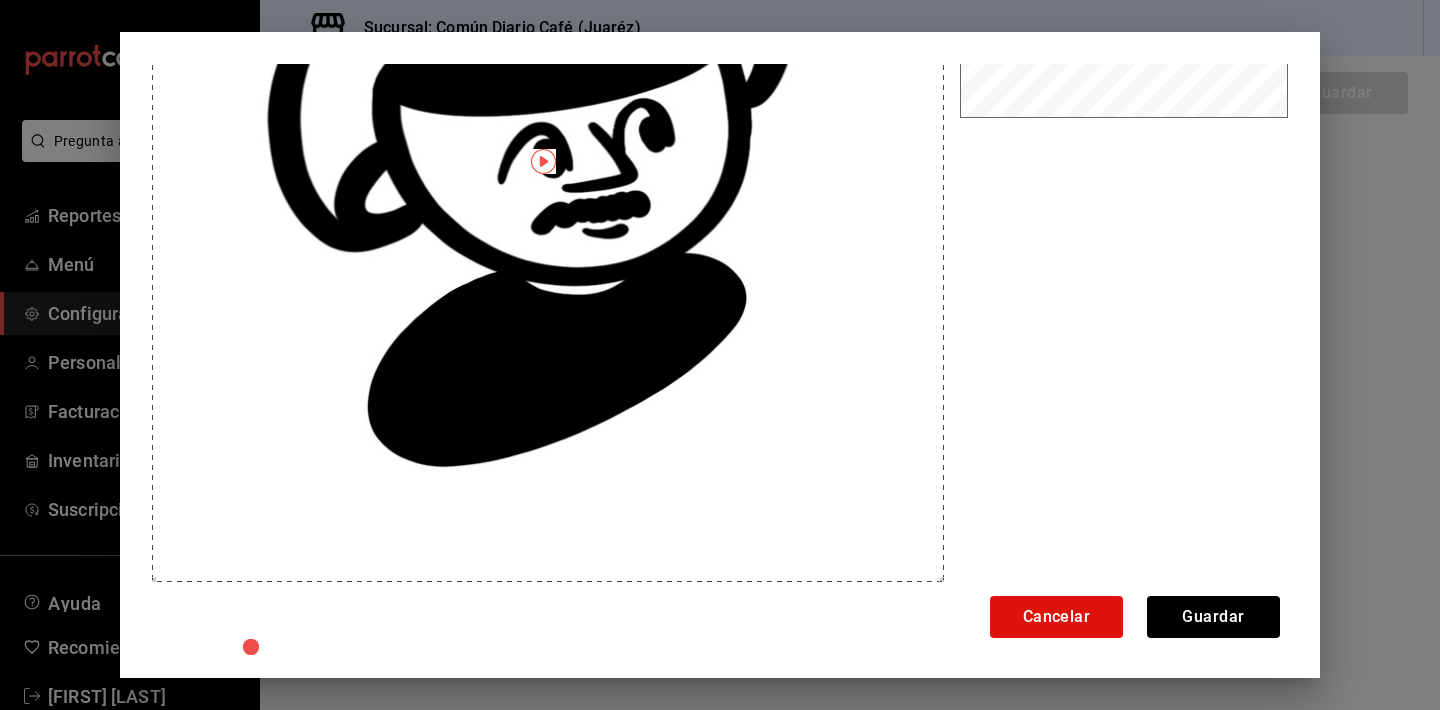 click on "Cancelar Guardar" at bounding box center (720, 355) 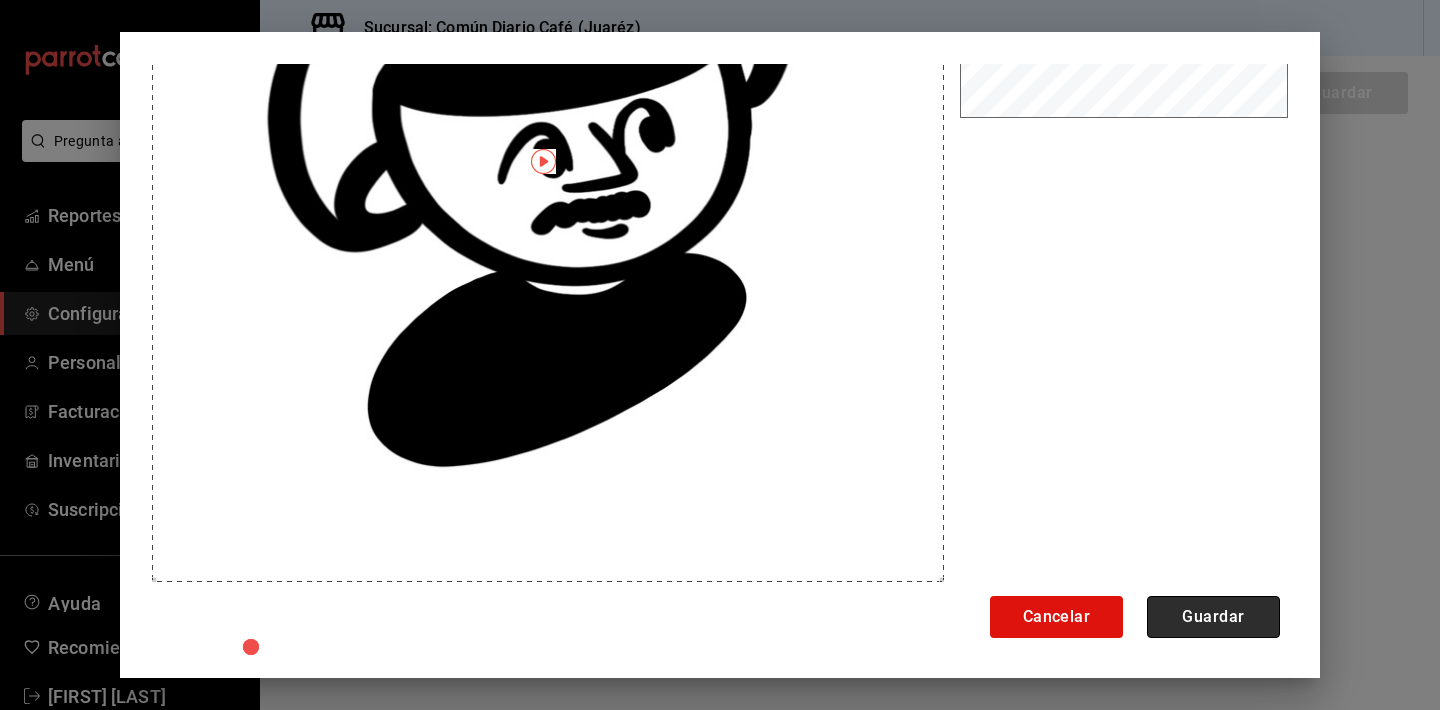 click on "Guardar" at bounding box center [1213, 617] 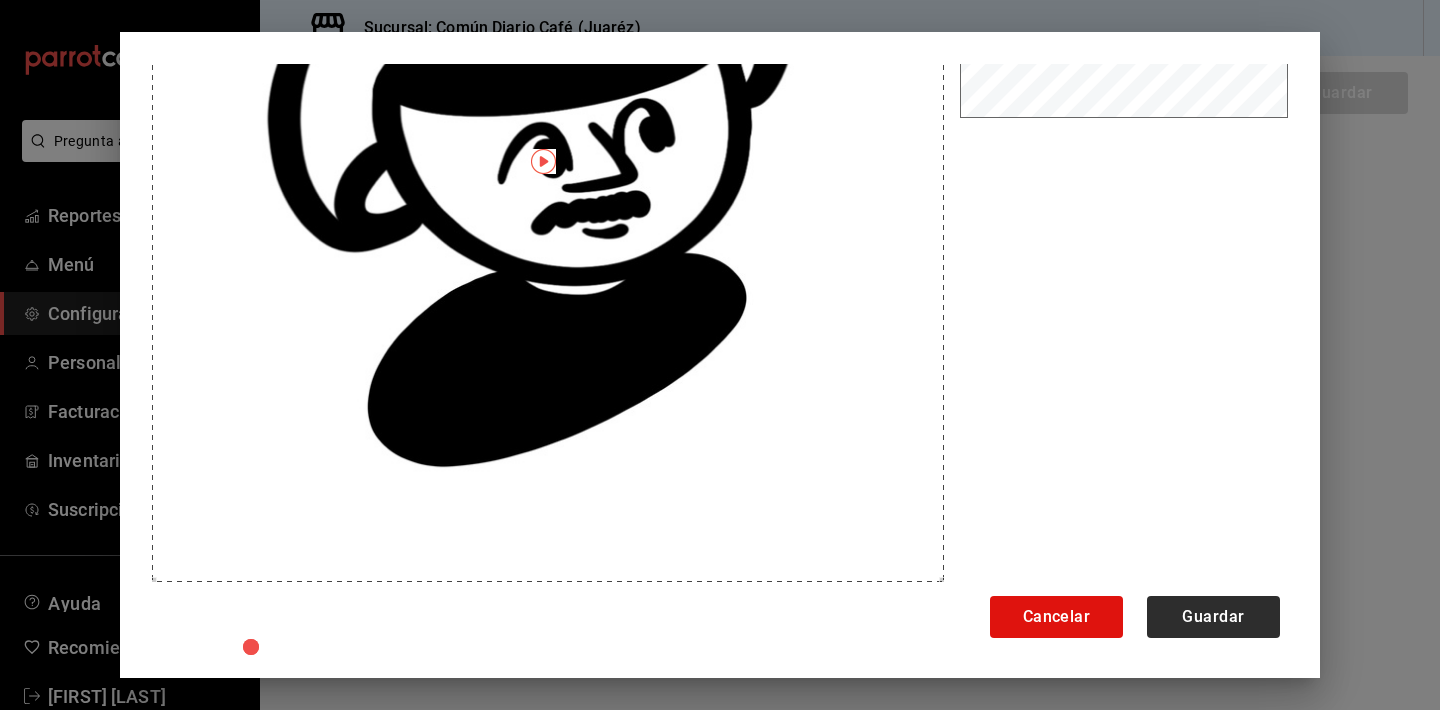 scroll, scrollTop: 76, scrollLeft: 0, axis: vertical 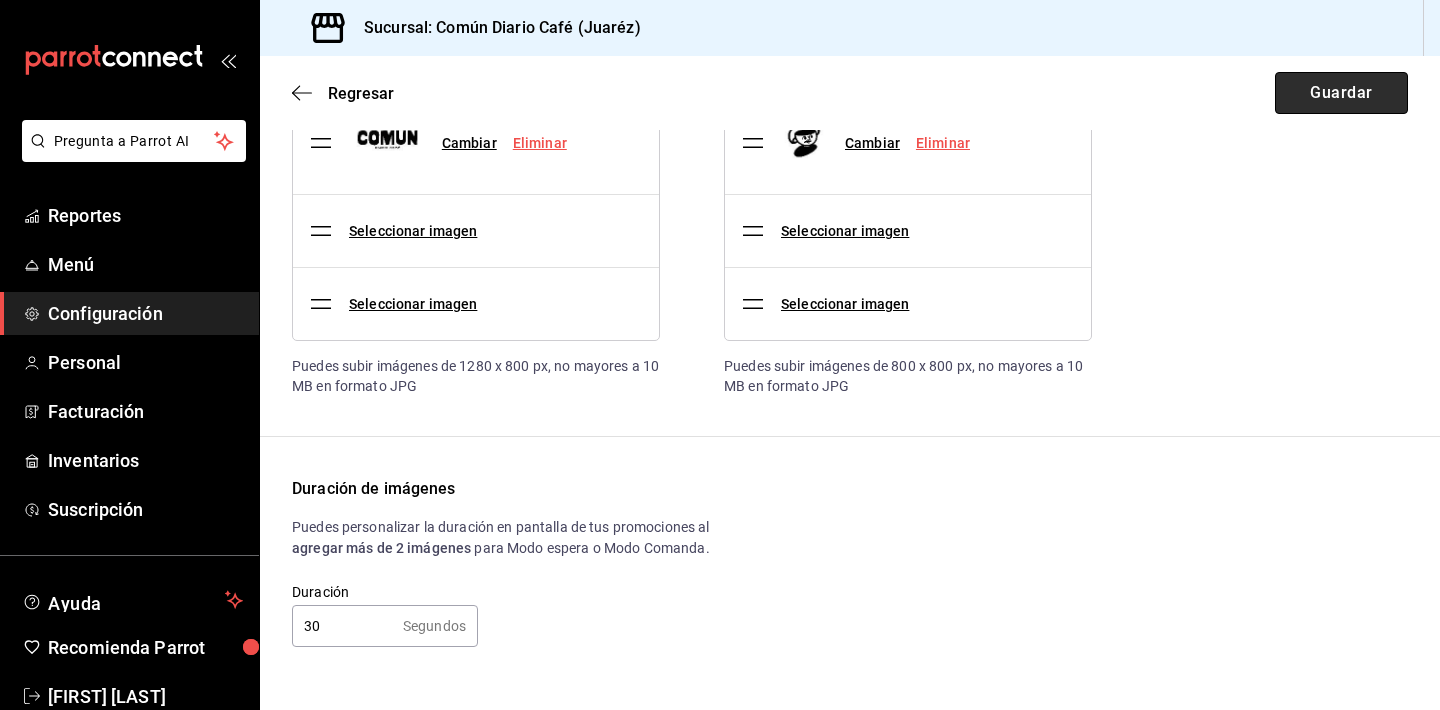 click on "Guardar" at bounding box center [1341, 93] 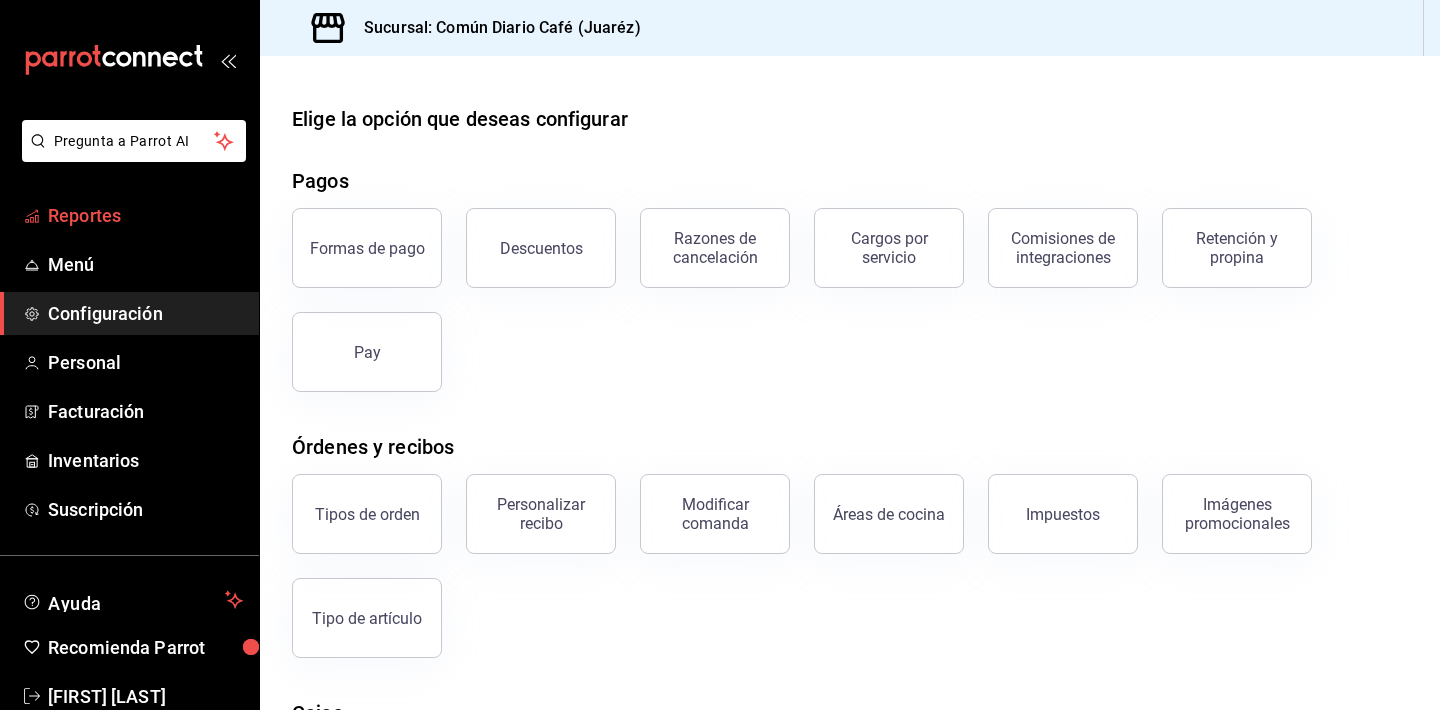 click on "Reportes" at bounding box center [145, 215] 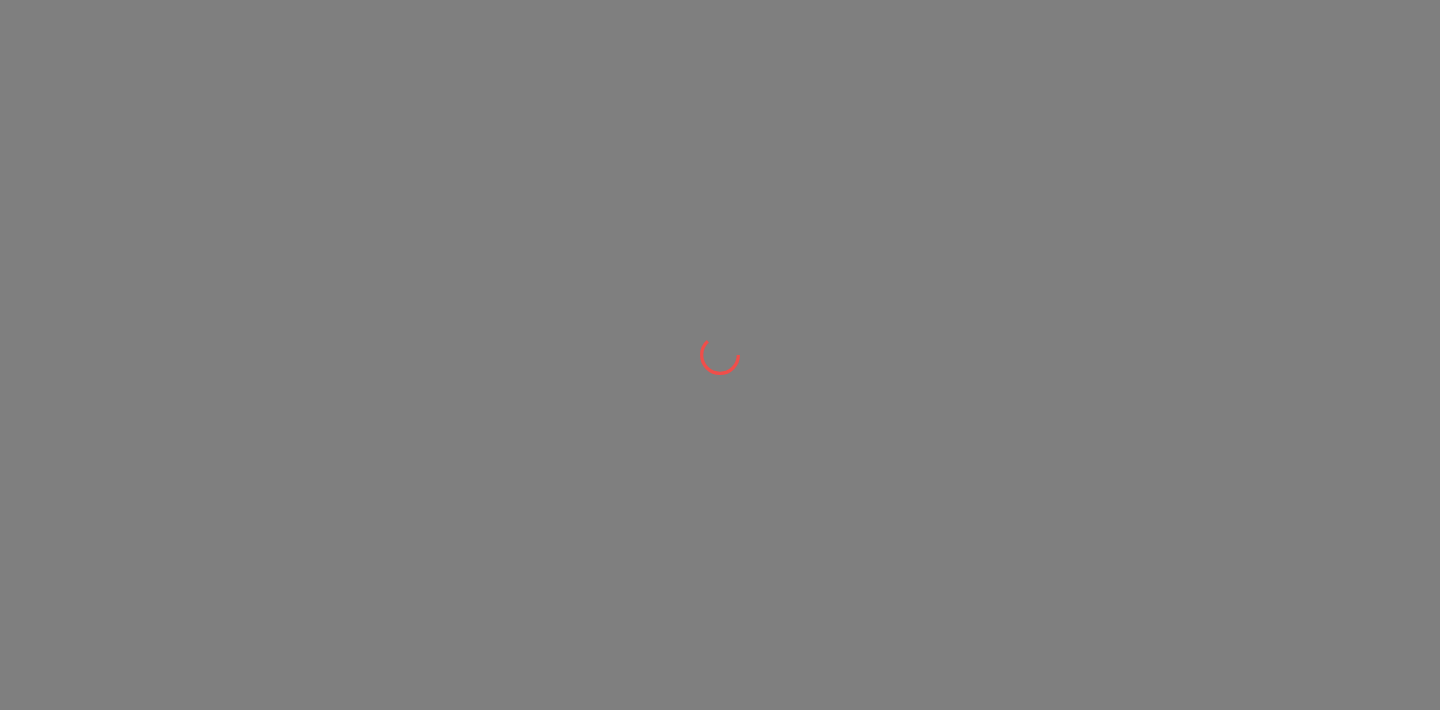 scroll, scrollTop: 0, scrollLeft: 0, axis: both 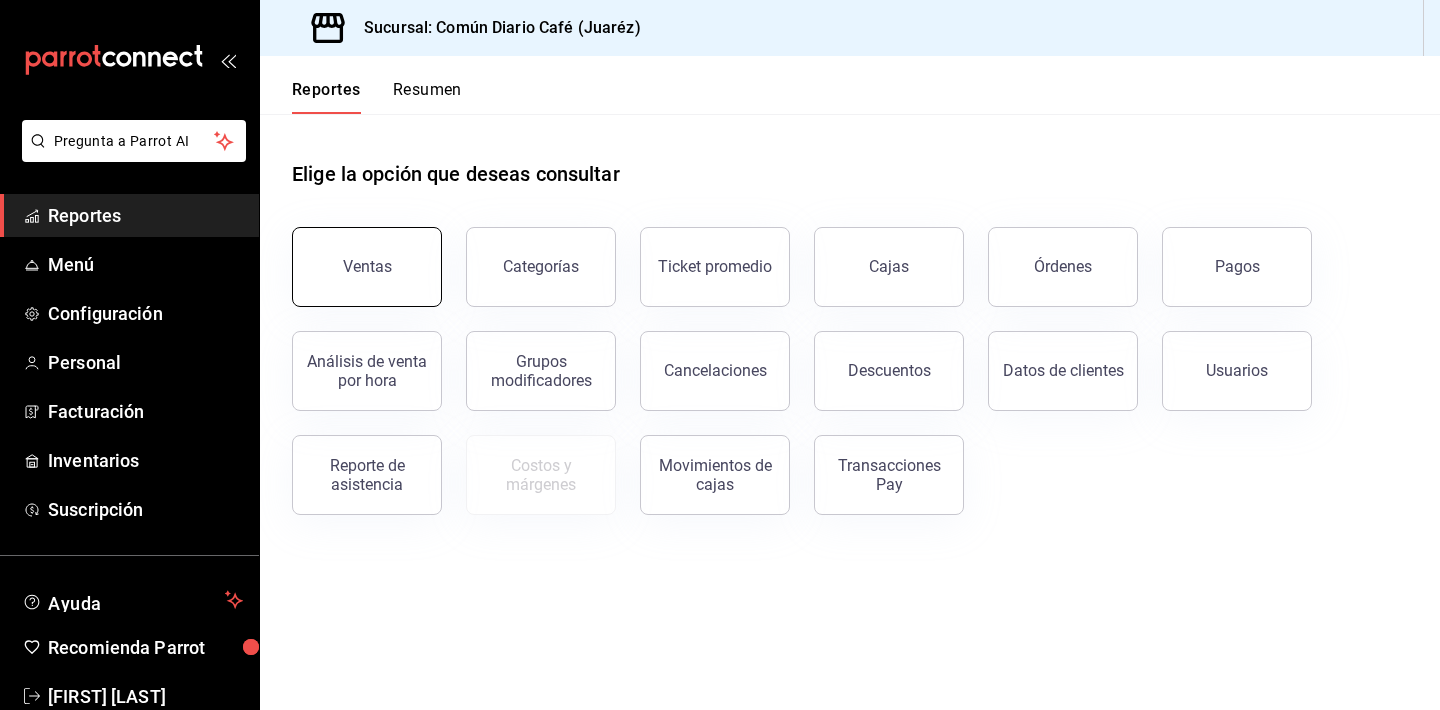 click on "Ventas" at bounding box center (367, 267) 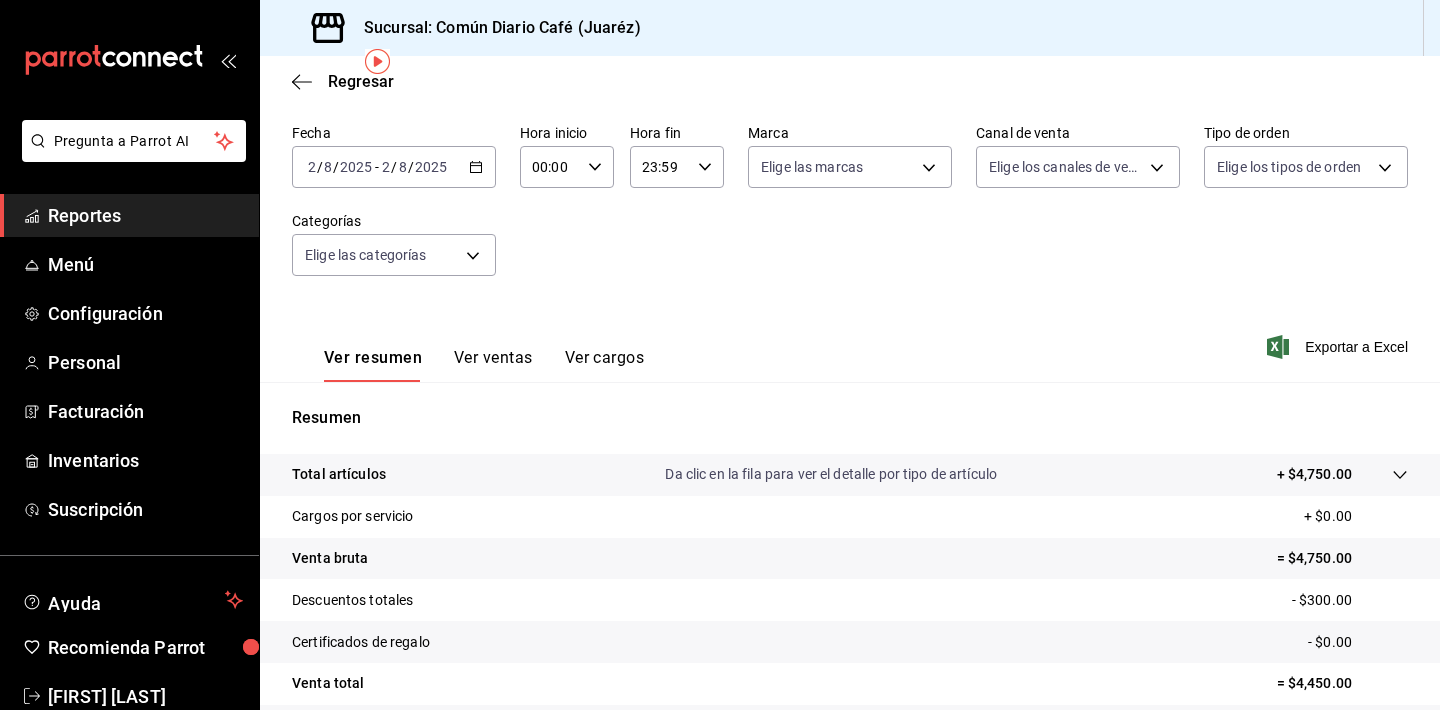 scroll, scrollTop: 77, scrollLeft: 0, axis: vertical 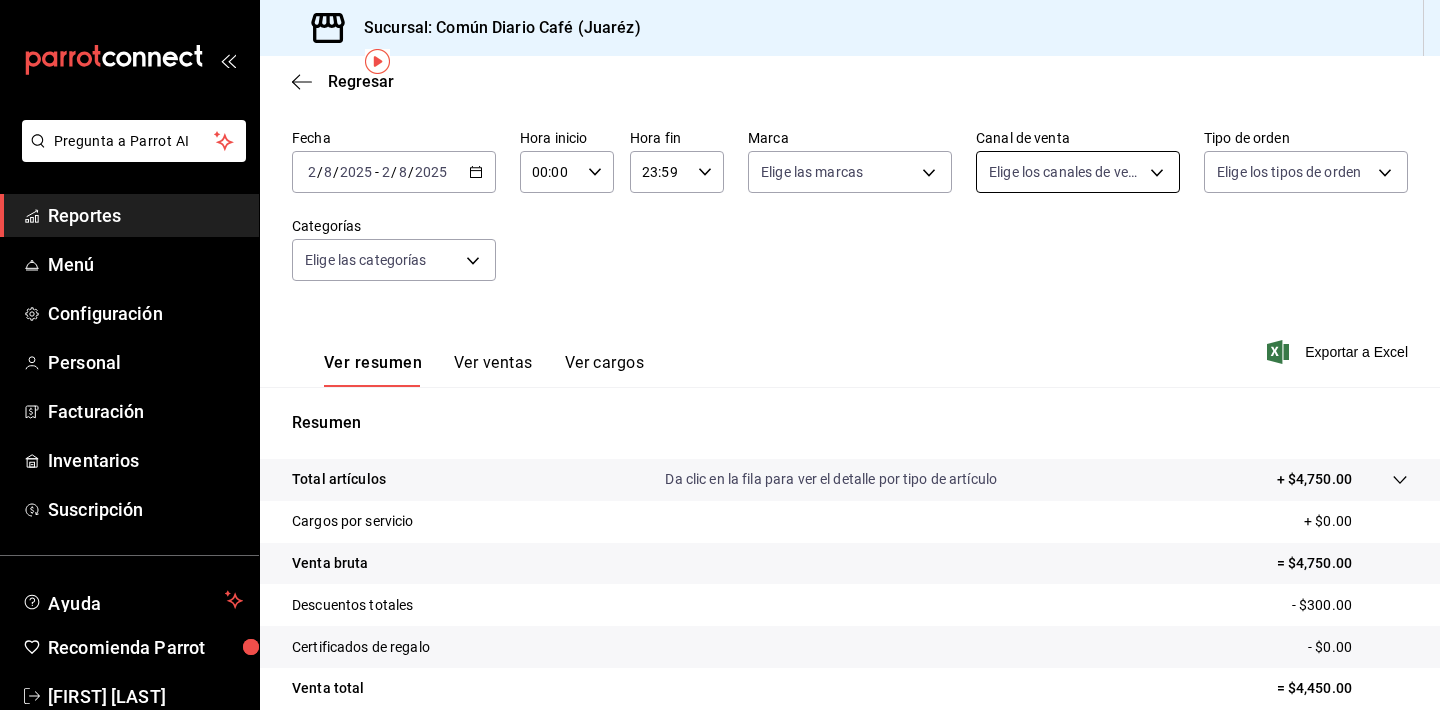 click on "Pregunta a Parrot AI Reportes   Menú   Configuración   Personal   Facturación   Inventarios   Suscripción   Ayuda Recomienda Parrot   [FIRST] [LAST]   Sugerir nueva función   Sucursal: Común Diario Café (Juaréz) Regresar Ventas Los artículos listados no incluyen descuentos de orden y el filtro de fechas está limitado a un máximo de 31 días. Fecha [DATE] [DATE] - [DATE] [DATE] Hora inicio 00:00 Hora inicio Hora fin 23:59 Hora fin Marca Elige las marcas Canal de venta Elige los canales de venta Tipo de orden Elige los tipos de orden Categorías Elige las categorías Ver resumen Ver ventas Ver cargos Exportar a Excel Resumen Total artículos Da clic en la fila para ver el detalle por tipo de artículo + $4,750.00 Cargos por servicio + $0.00 Venta bruta = $4,750.00 Descuentos totales - $300.00 Certificados de regalo - $0.00 Venta total = $4,450.00 Impuestos - $613.79 Venta neta = $3,836.21 Pregunta a Parrot AI Reportes   Menú   Configuración   Personal   Facturación       Ayuda" at bounding box center [720, 355] 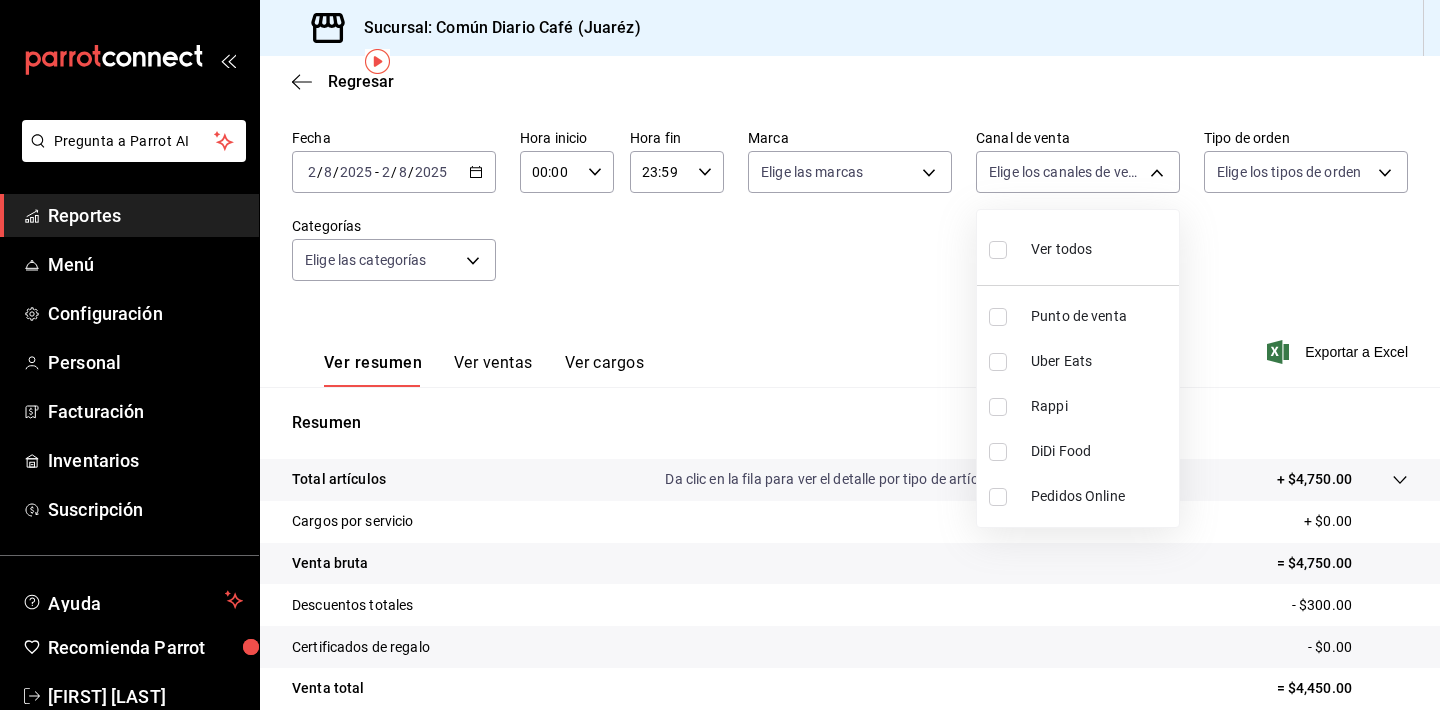 click at bounding box center (998, 250) 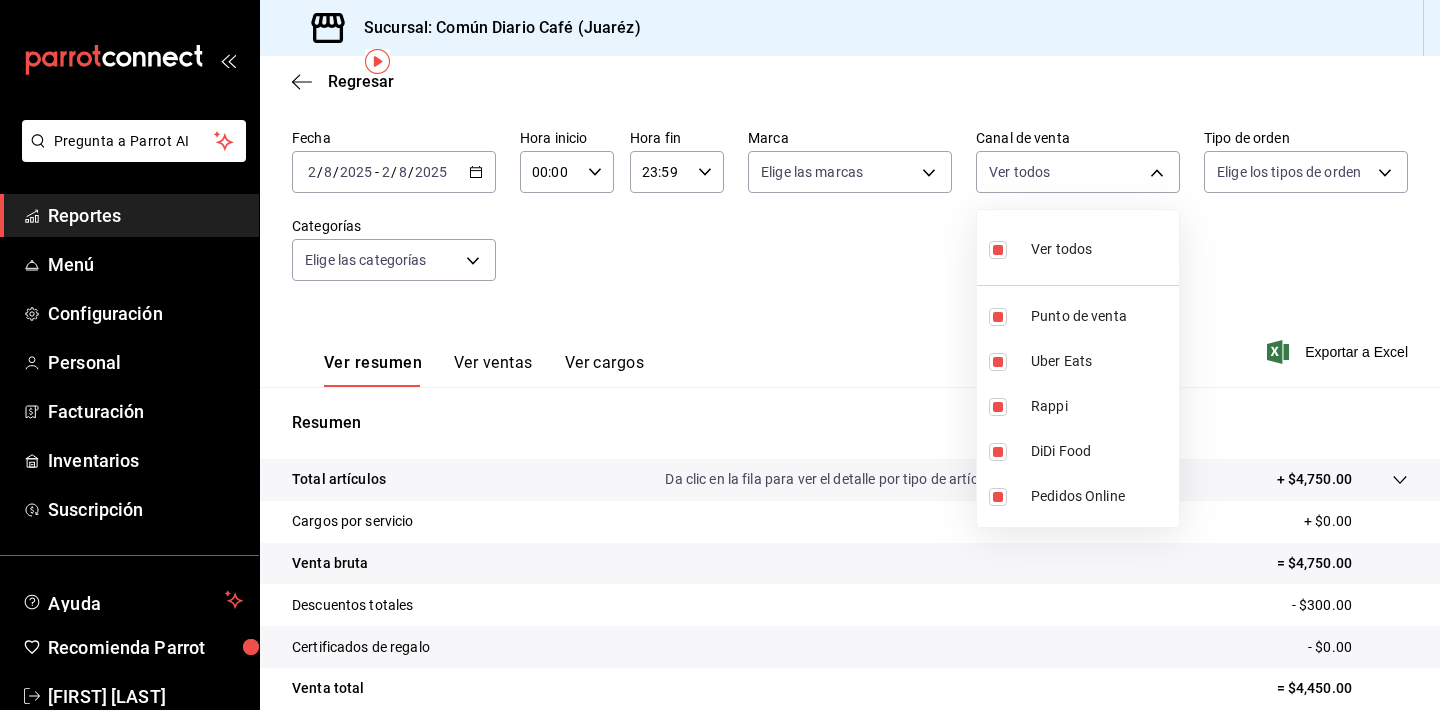 click at bounding box center [720, 355] 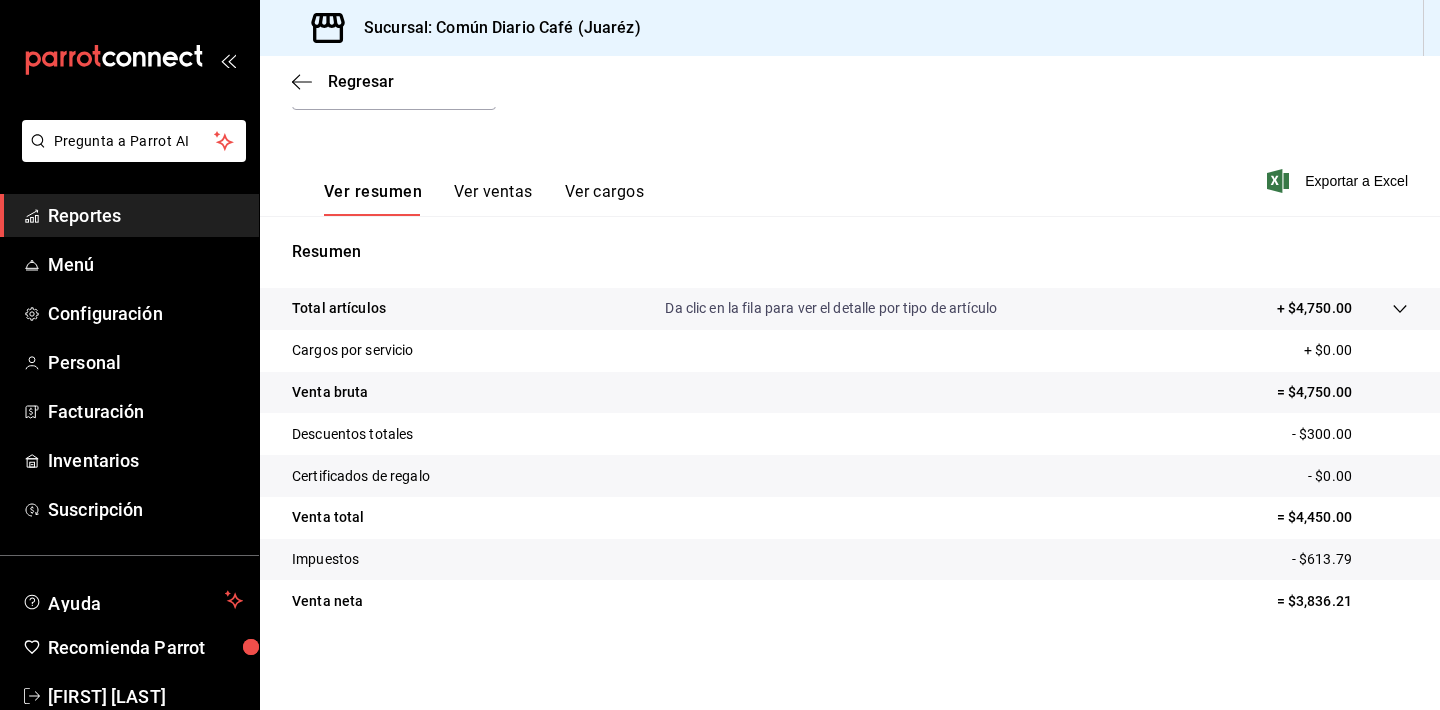 scroll, scrollTop: 248, scrollLeft: 0, axis: vertical 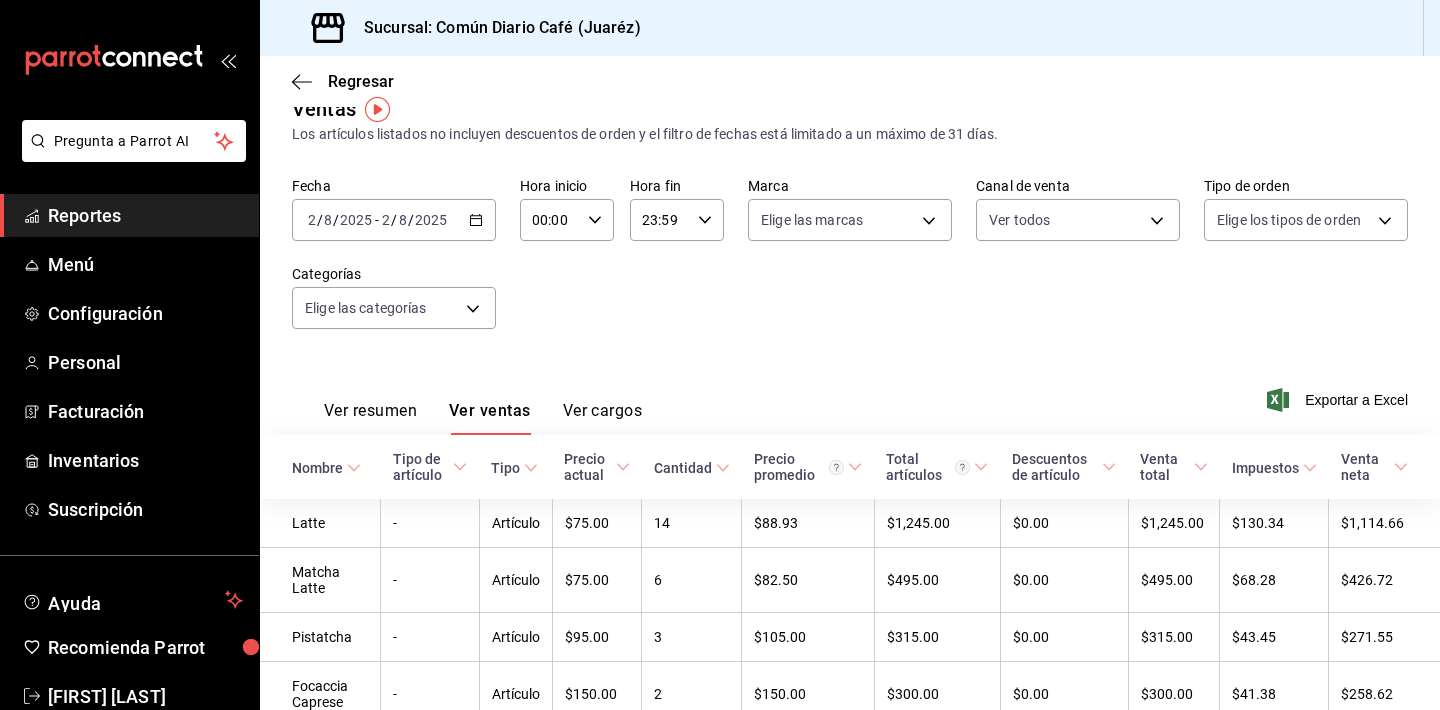 click on "Ver resumen" at bounding box center (370, 418) 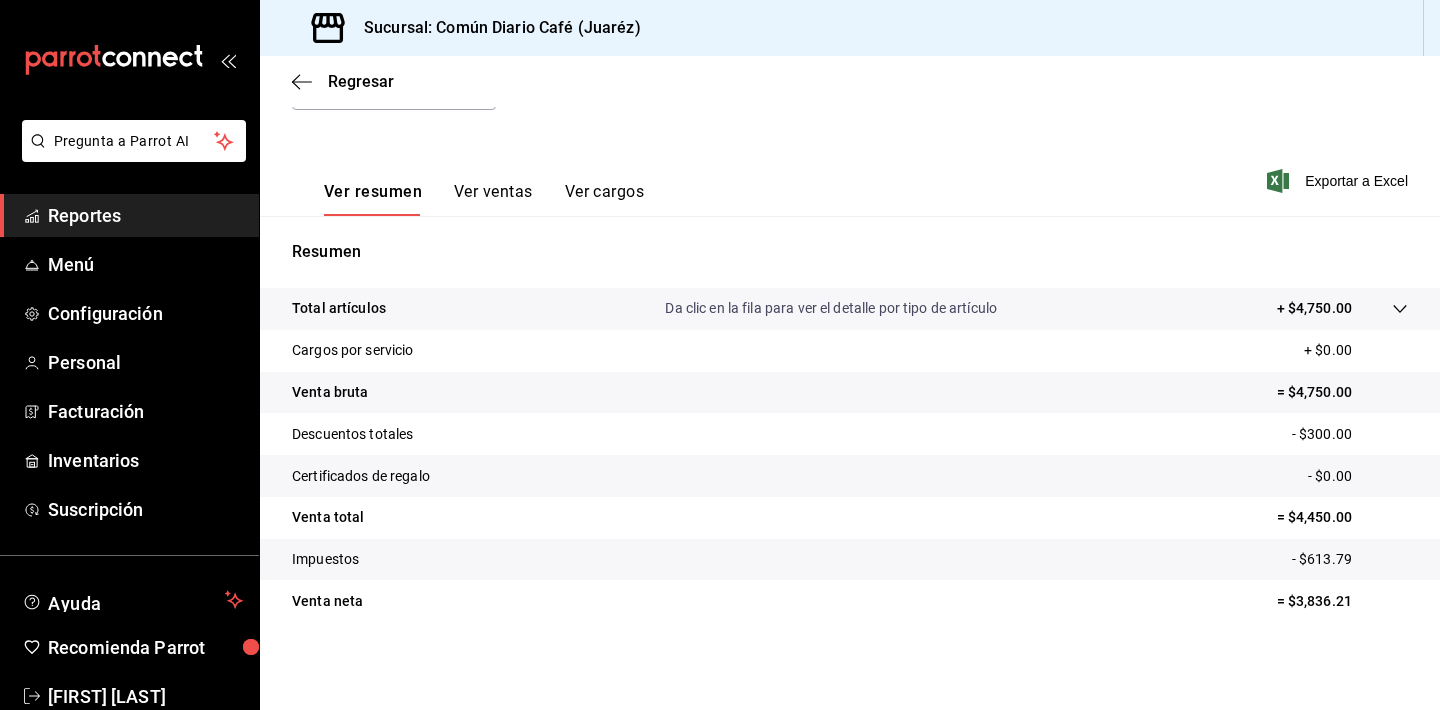 scroll, scrollTop: 248, scrollLeft: 0, axis: vertical 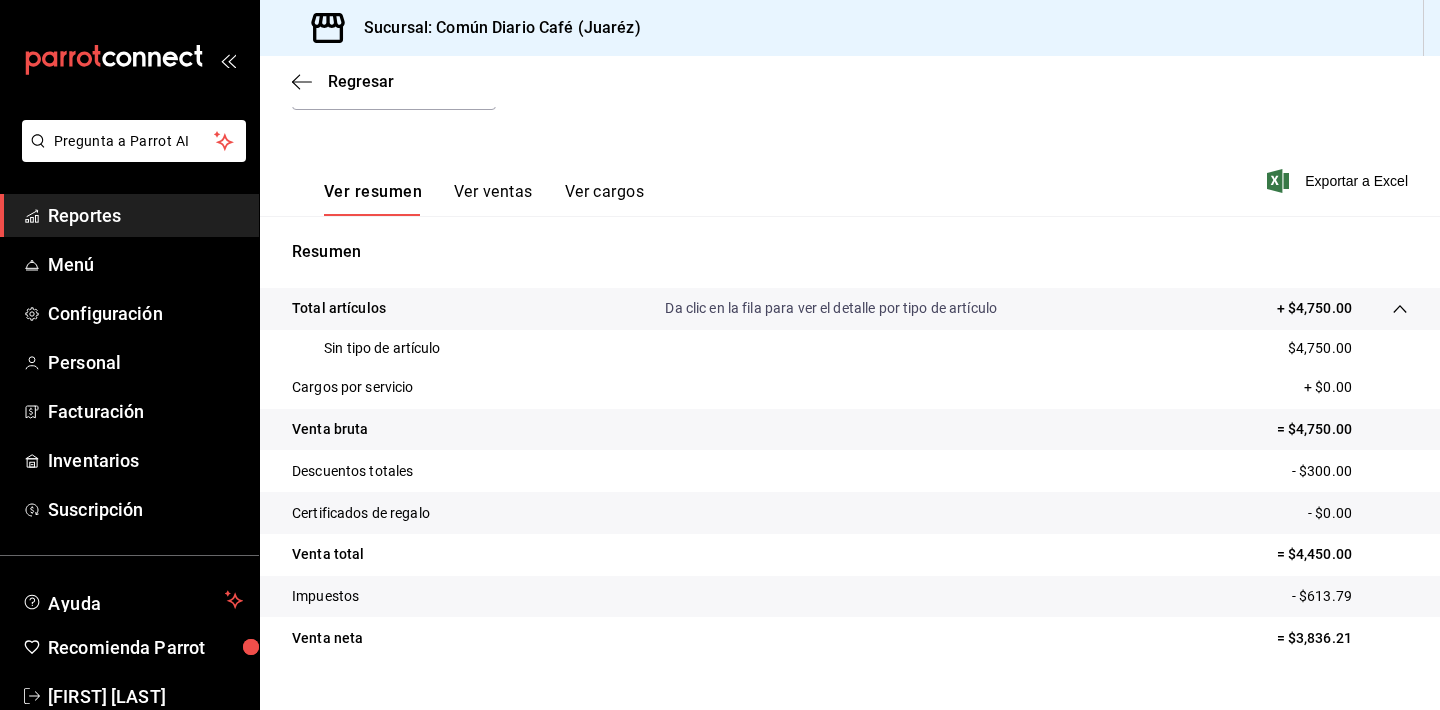 click on "Da clic en la fila para ver el detalle por tipo de artículo" at bounding box center [831, 308] 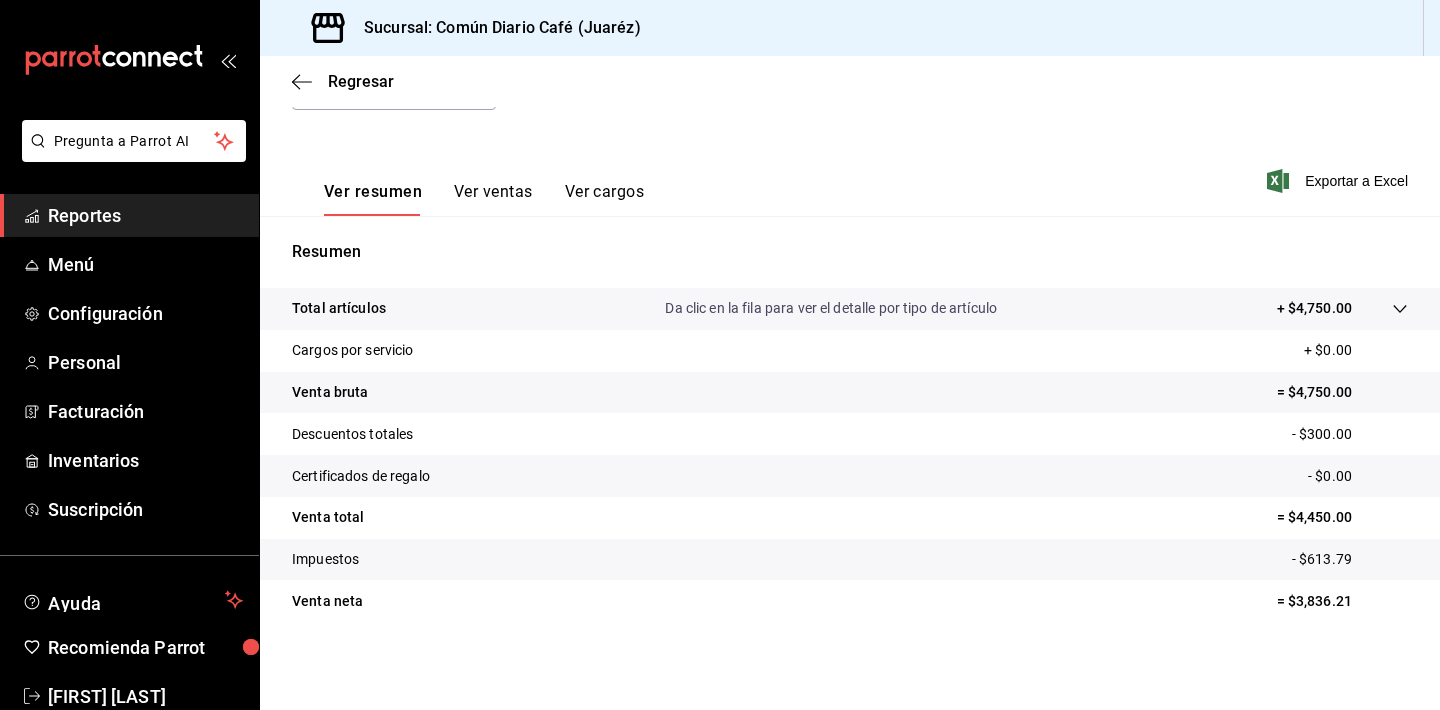 scroll, scrollTop: 0, scrollLeft: 0, axis: both 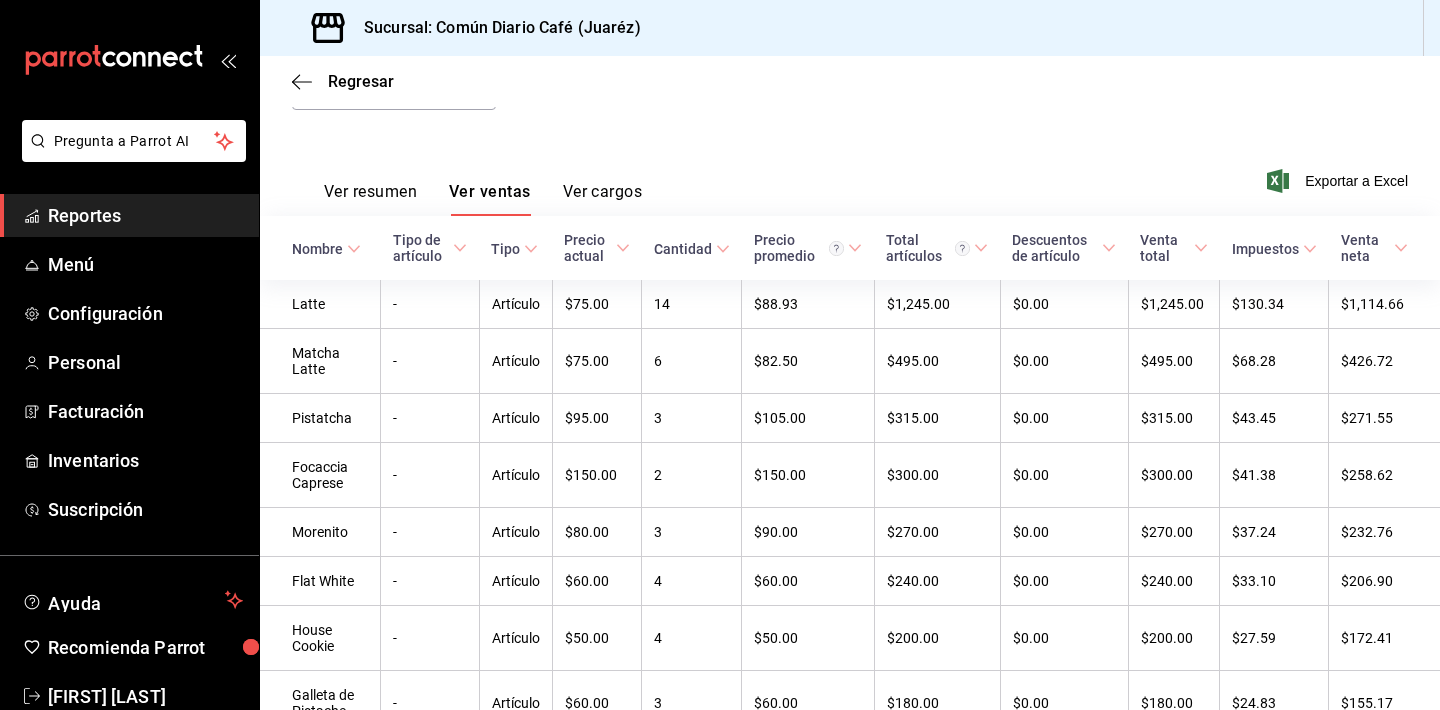 click on "Ver resumen" at bounding box center [370, 199] 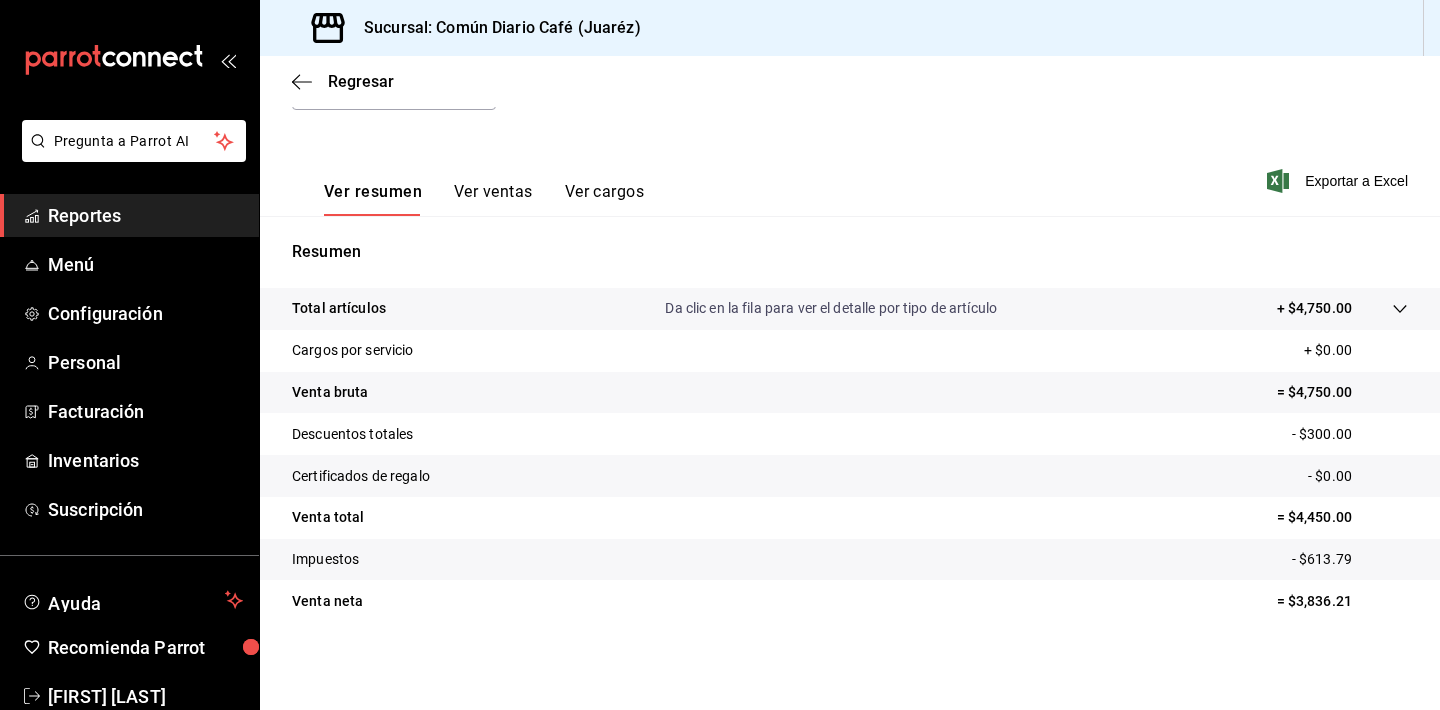 scroll, scrollTop: 0, scrollLeft: 0, axis: both 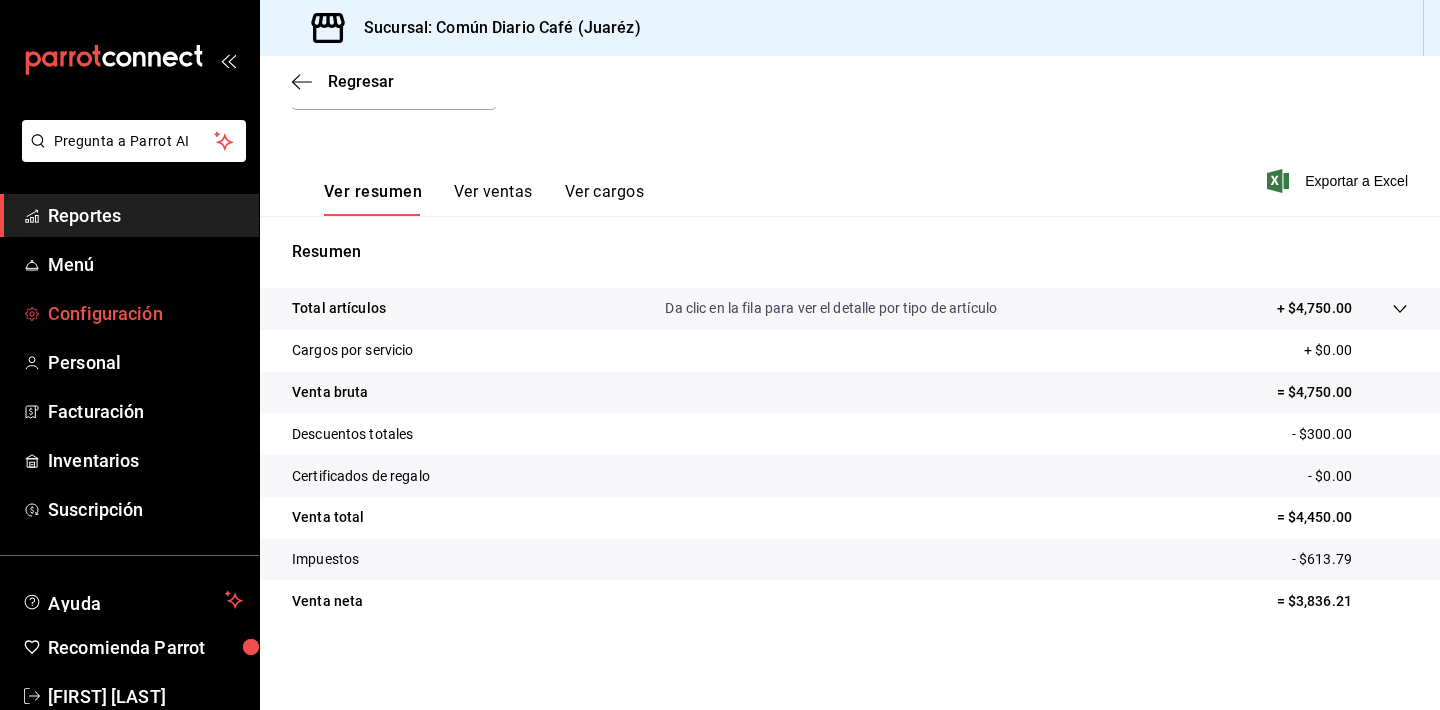 click on "Configuración" at bounding box center (145, 313) 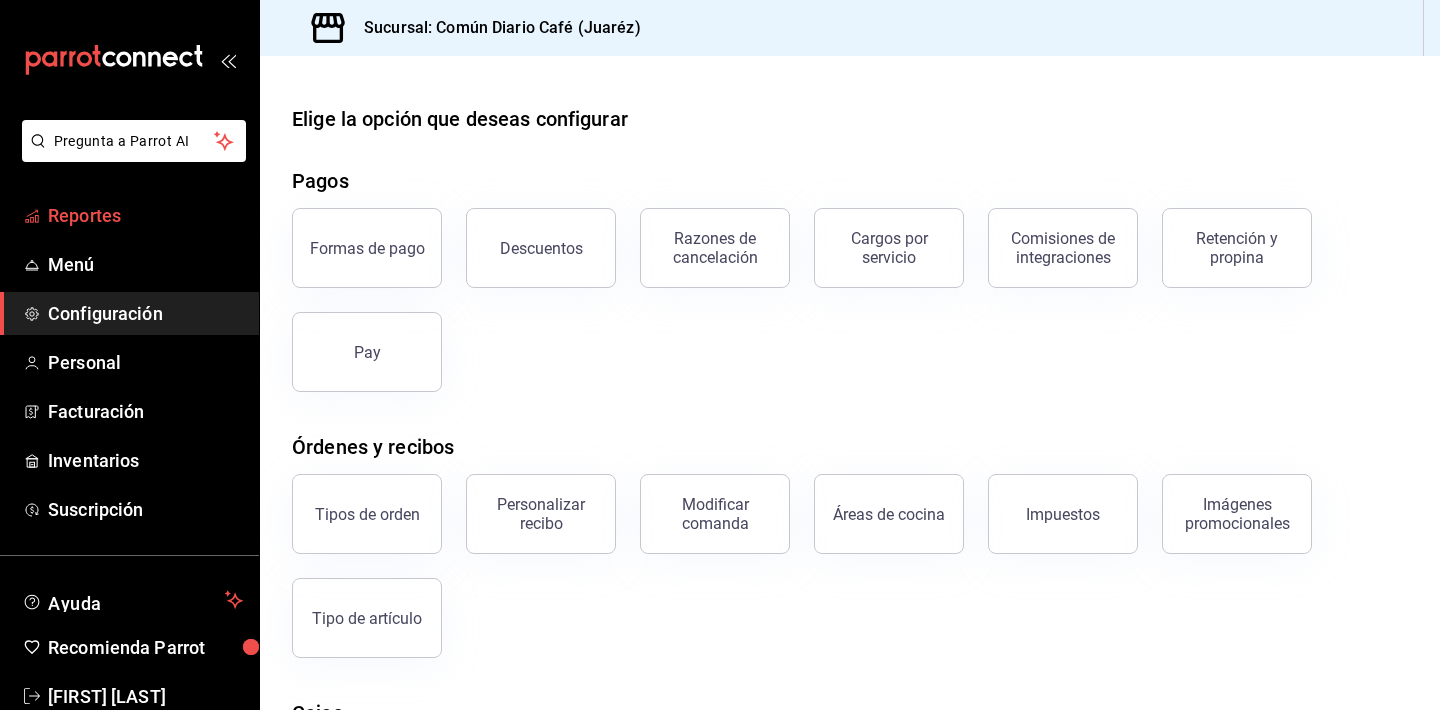 click on "Reportes" at bounding box center [145, 215] 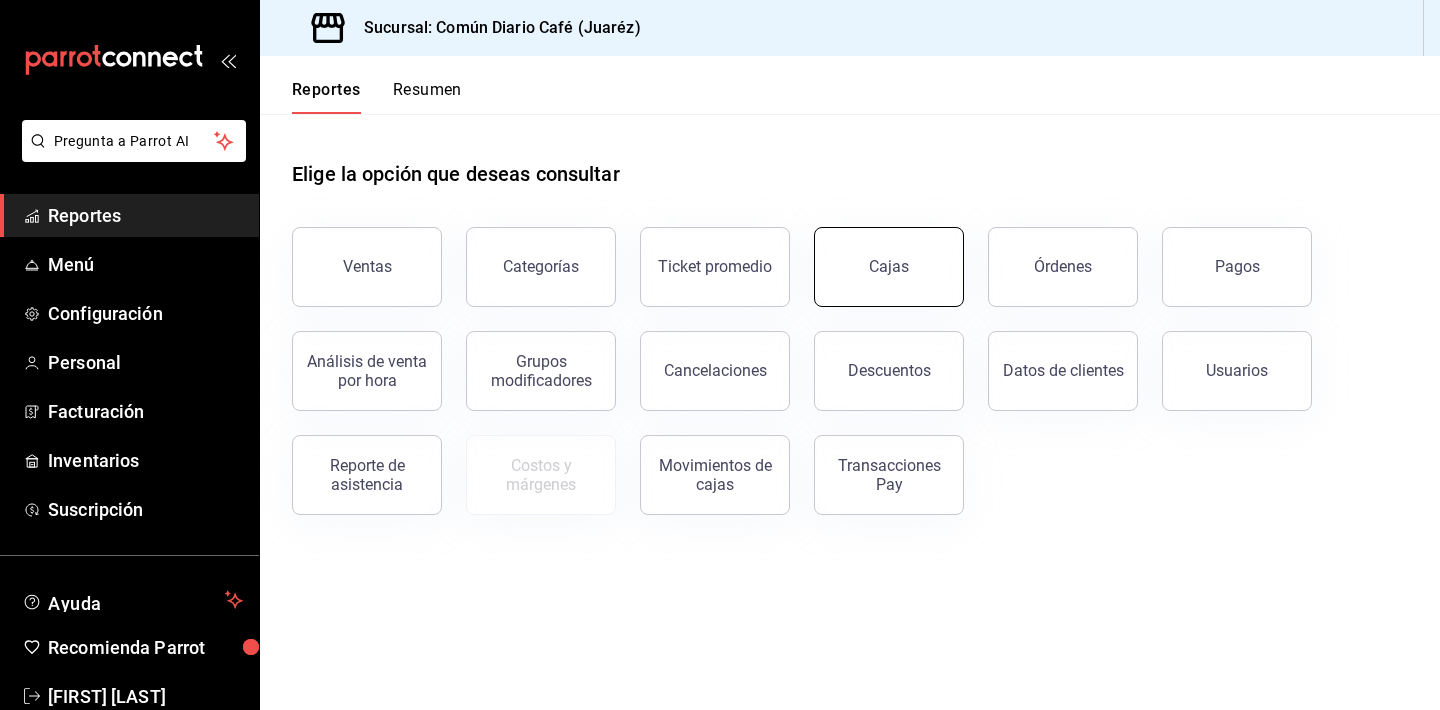 click on "Cajas" at bounding box center (889, 267) 